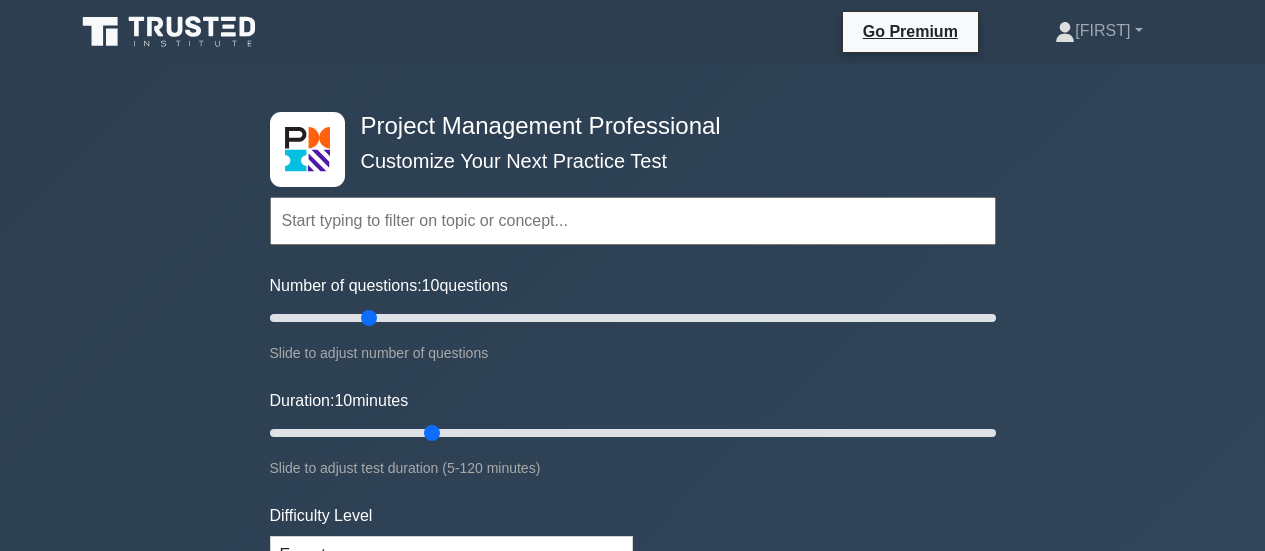 scroll, scrollTop: 0, scrollLeft: 0, axis: both 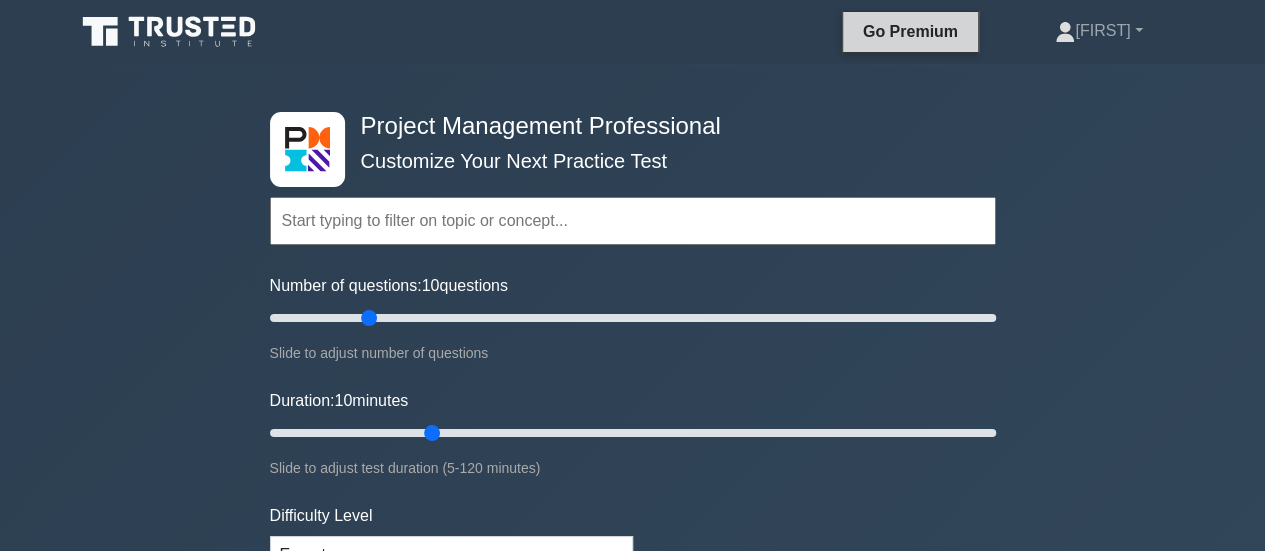 click on "Go Premium" at bounding box center (910, 31) 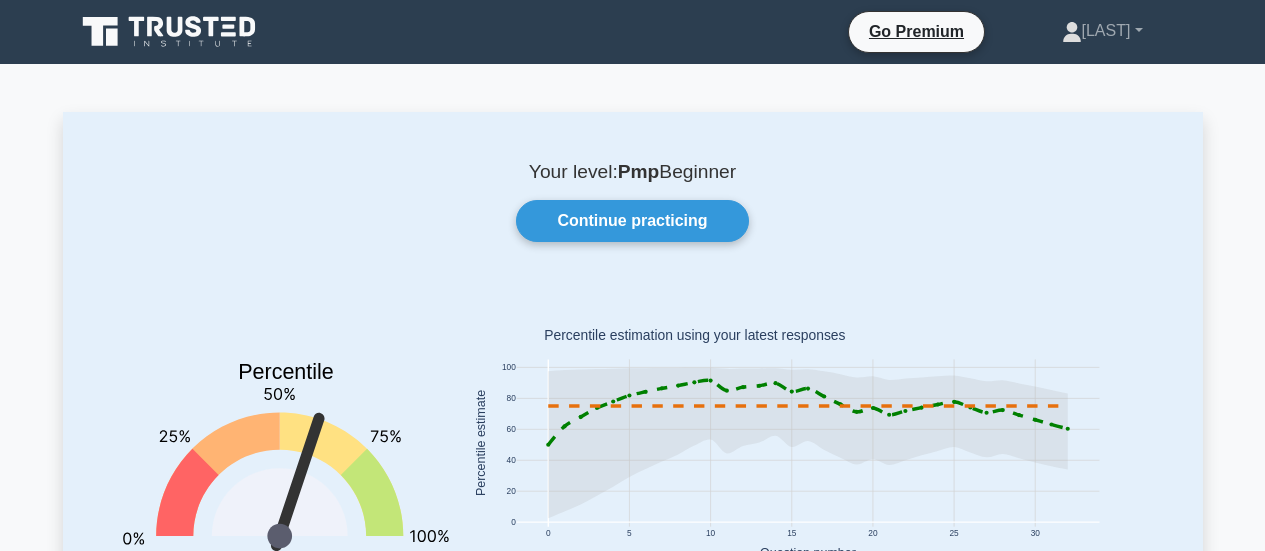 scroll, scrollTop: 0, scrollLeft: 0, axis: both 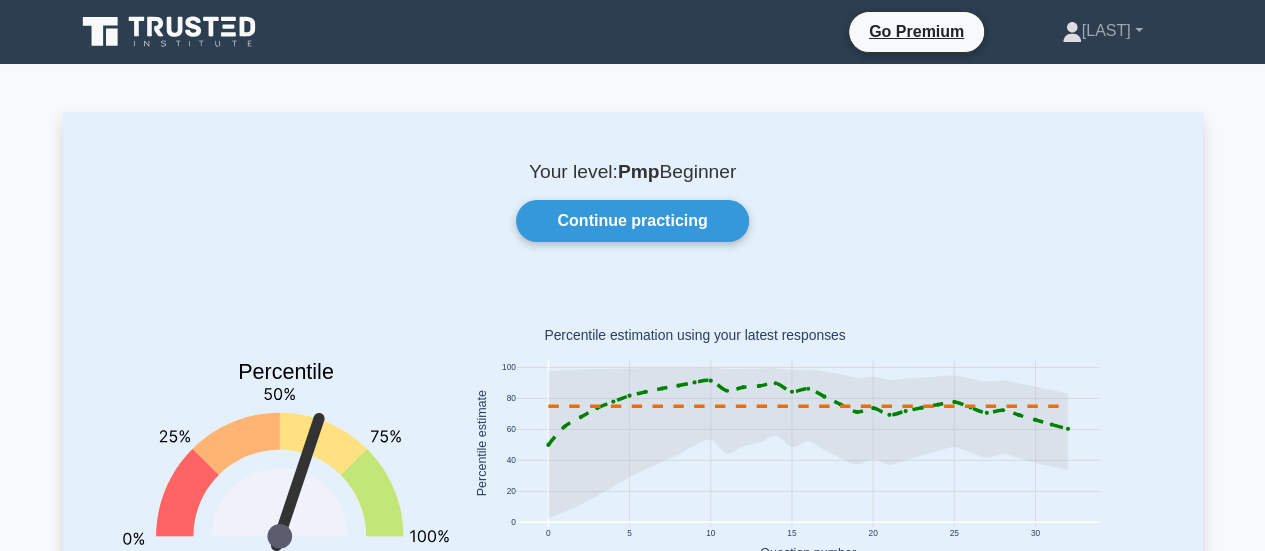 click 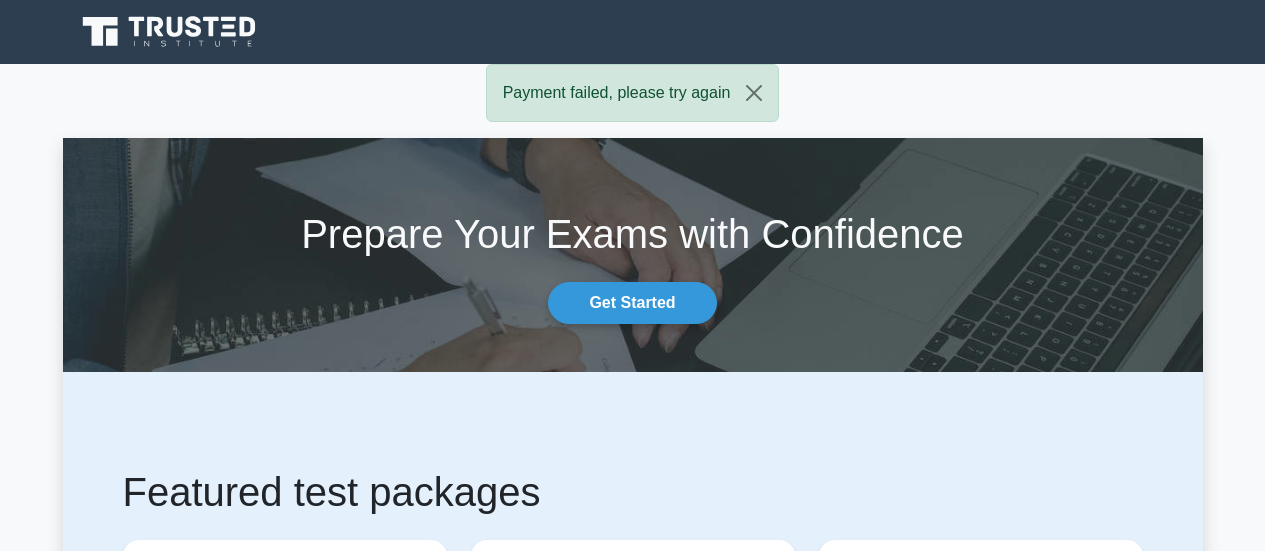 scroll, scrollTop: 0, scrollLeft: 0, axis: both 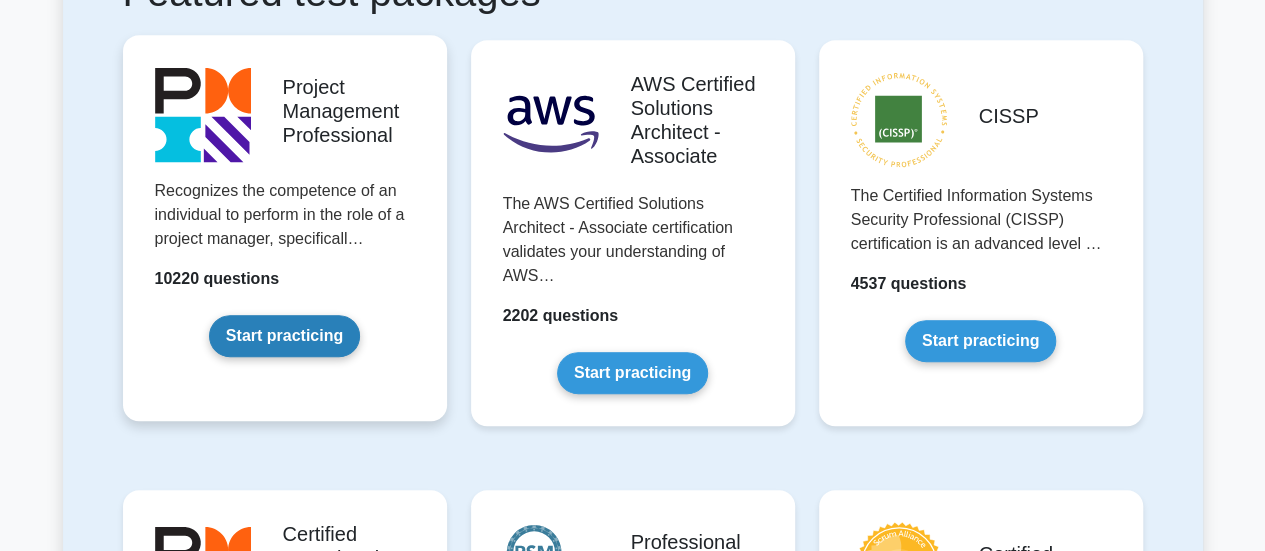click on "Start practicing" at bounding box center (284, 336) 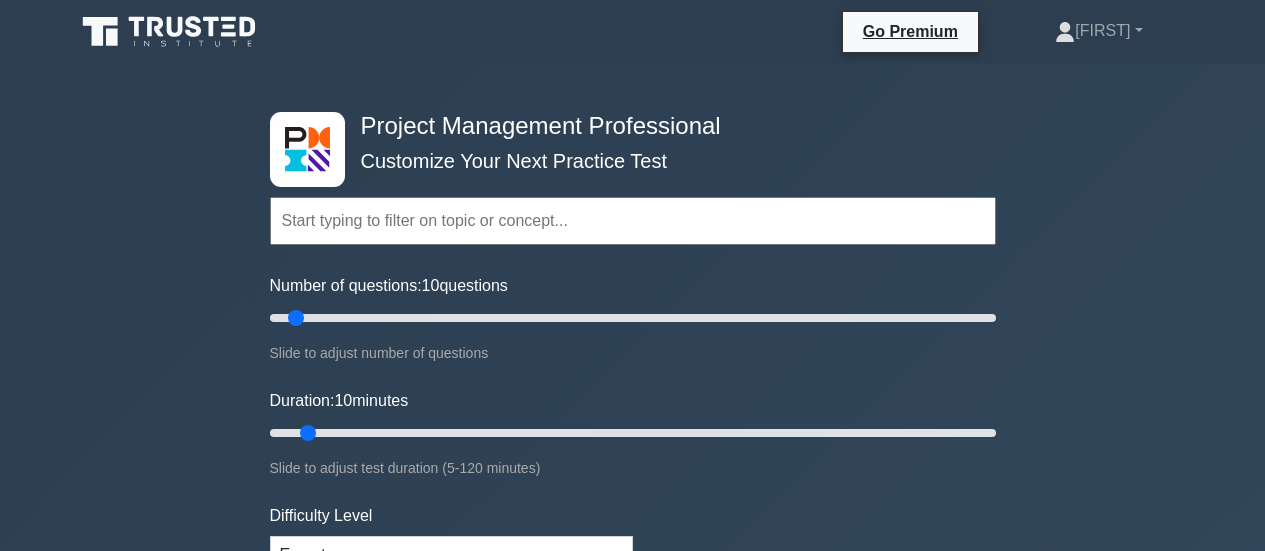 scroll, scrollTop: 0, scrollLeft: 0, axis: both 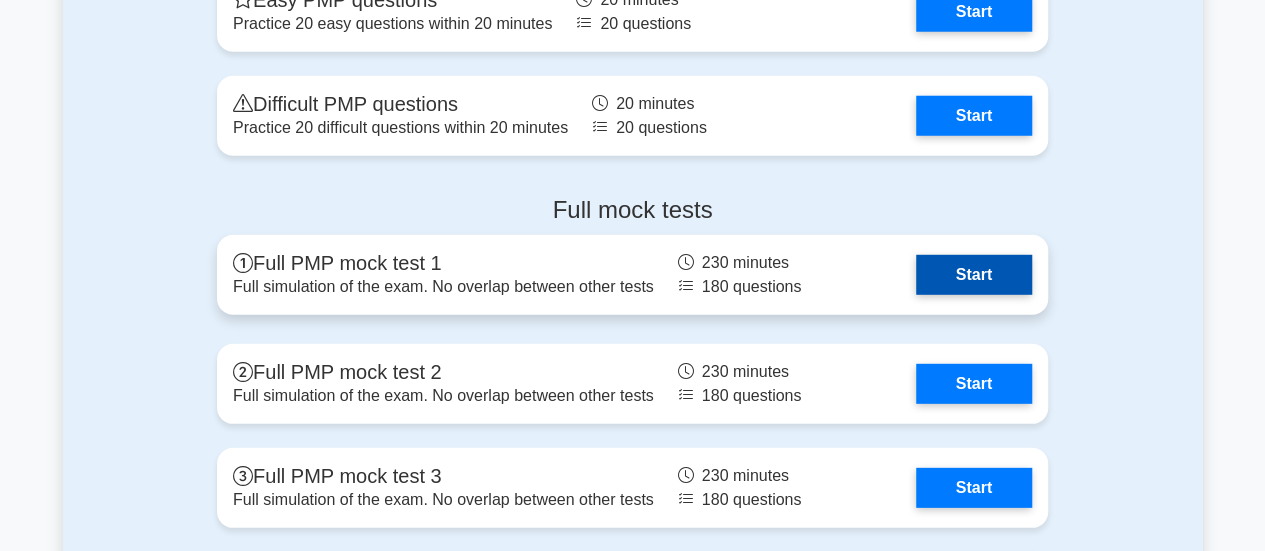 click on "Start" at bounding box center (974, 275) 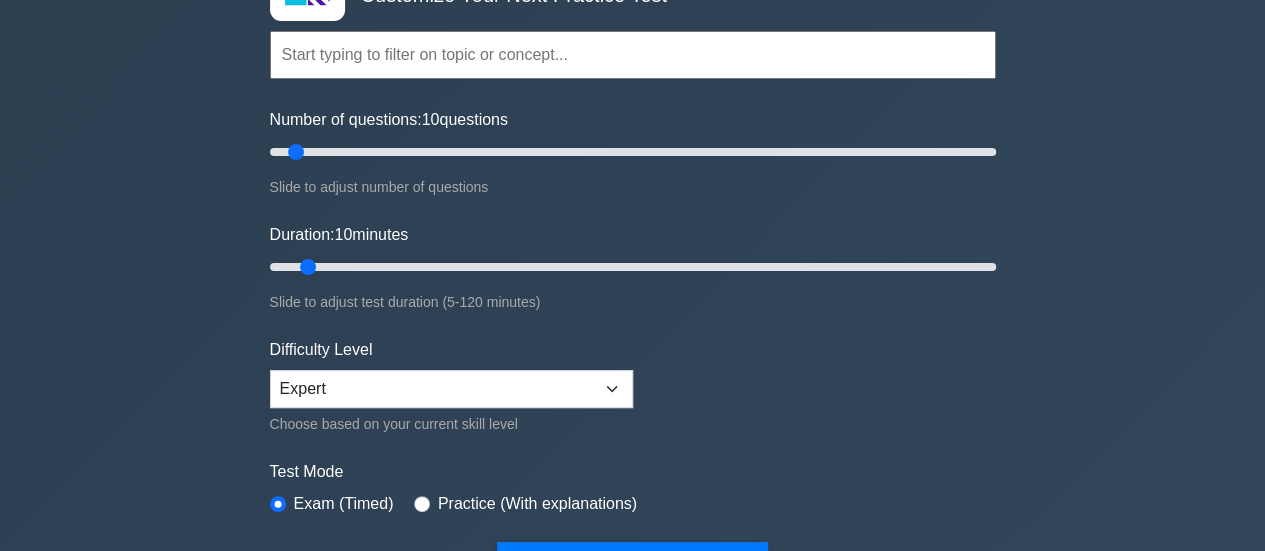 scroll, scrollTop: 200, scrollLeft: 0, axis: vertical 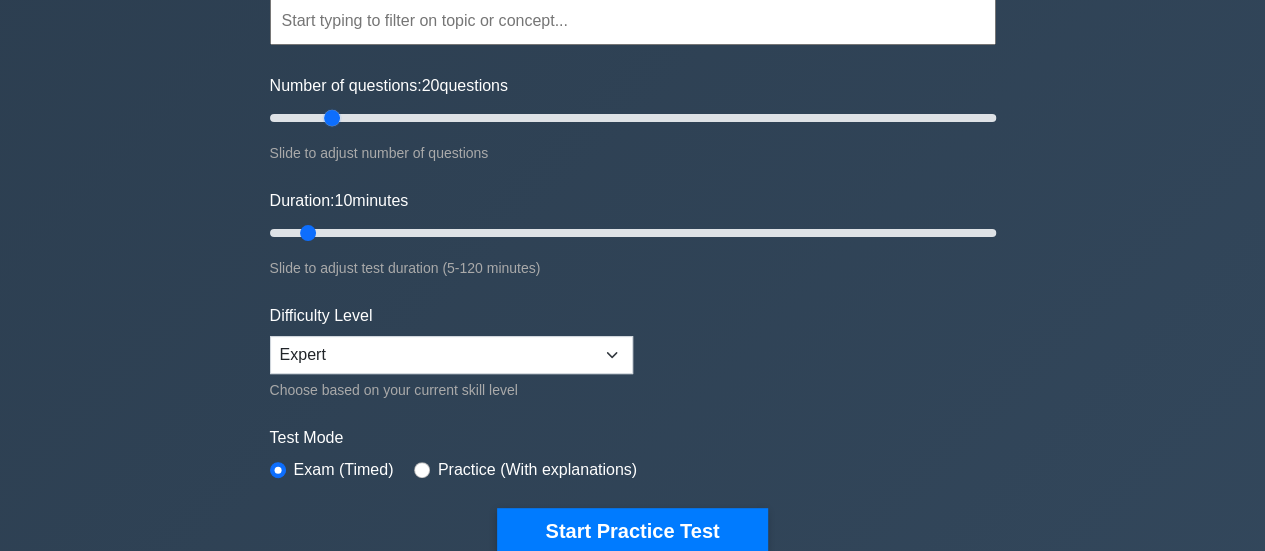 drag, startPoint x: 296, startPoint y: 116, endPoint x: 327, endPoint y: 119, distance: 31.144823 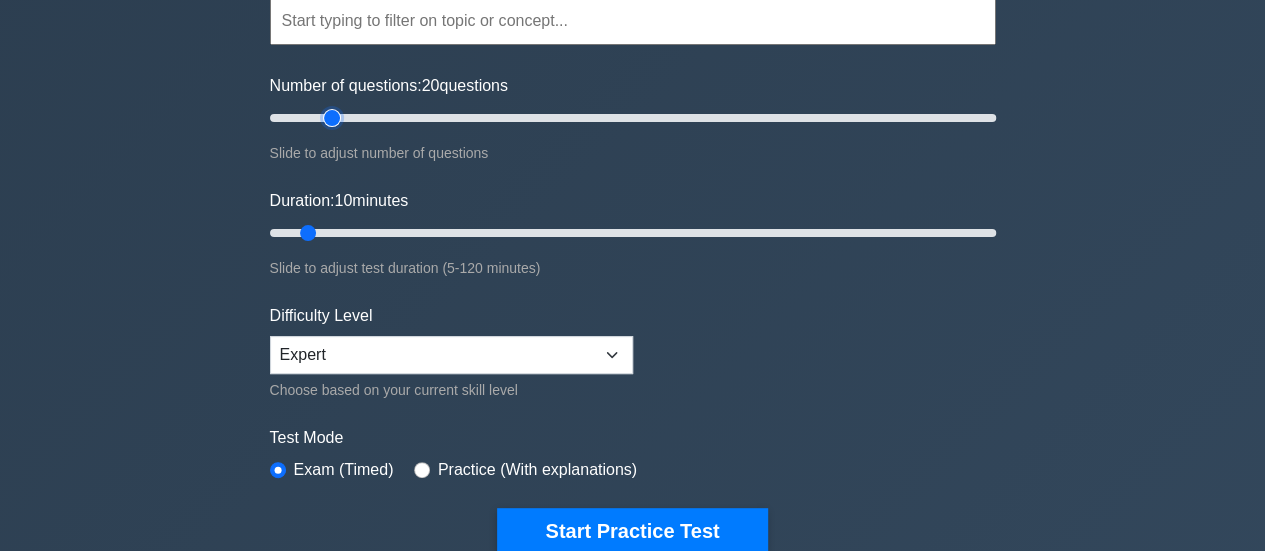 type on "20" 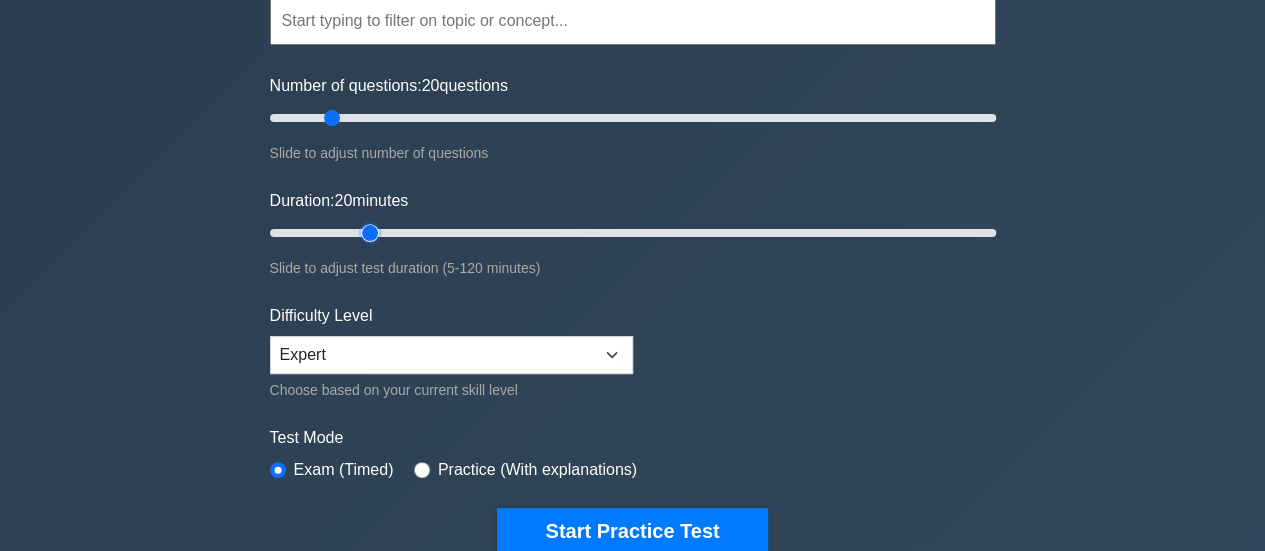 drag, startPoint x: 309, startPoint y: 228, endPoint x: 355, endPoint y: 229, distance: 46.010868 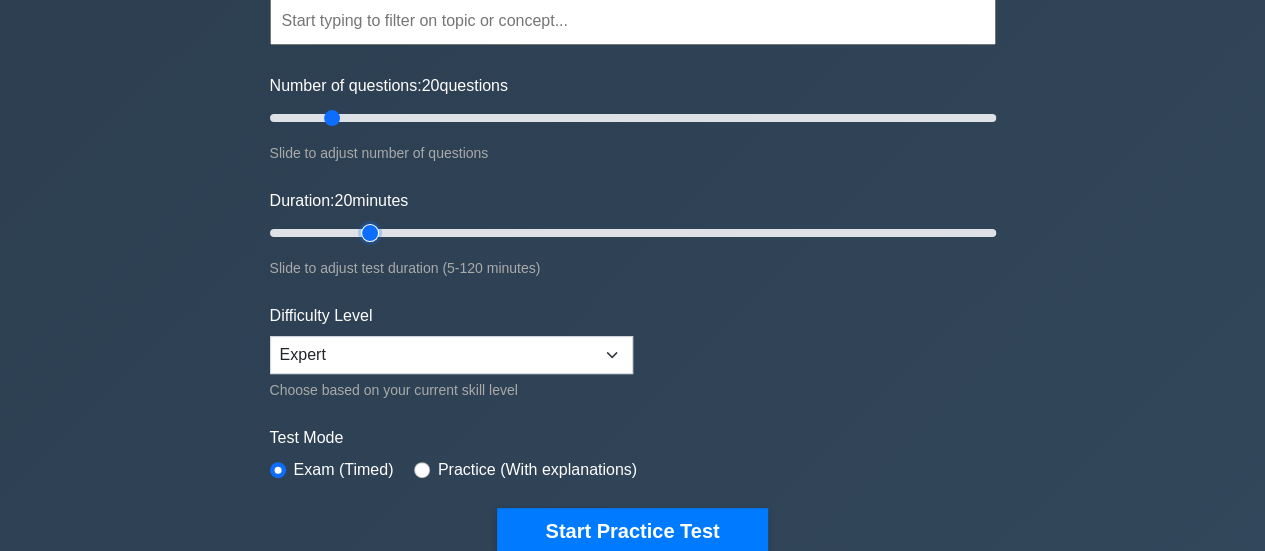 type on "20" 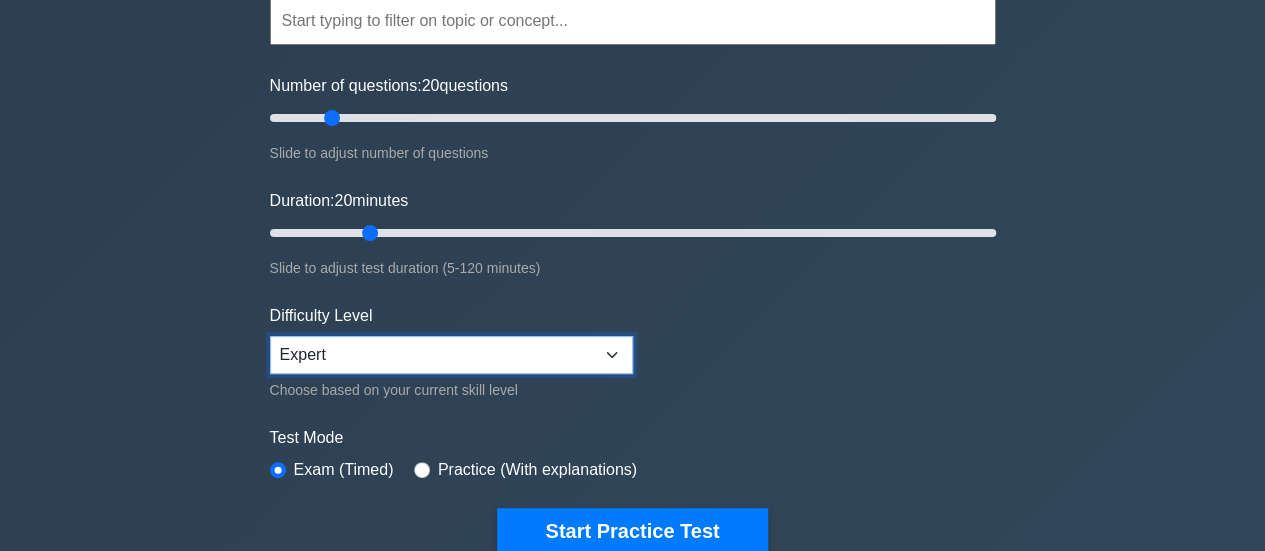 click on "Beginner
Intermediate
Expert" at bounding box center (451, 355) 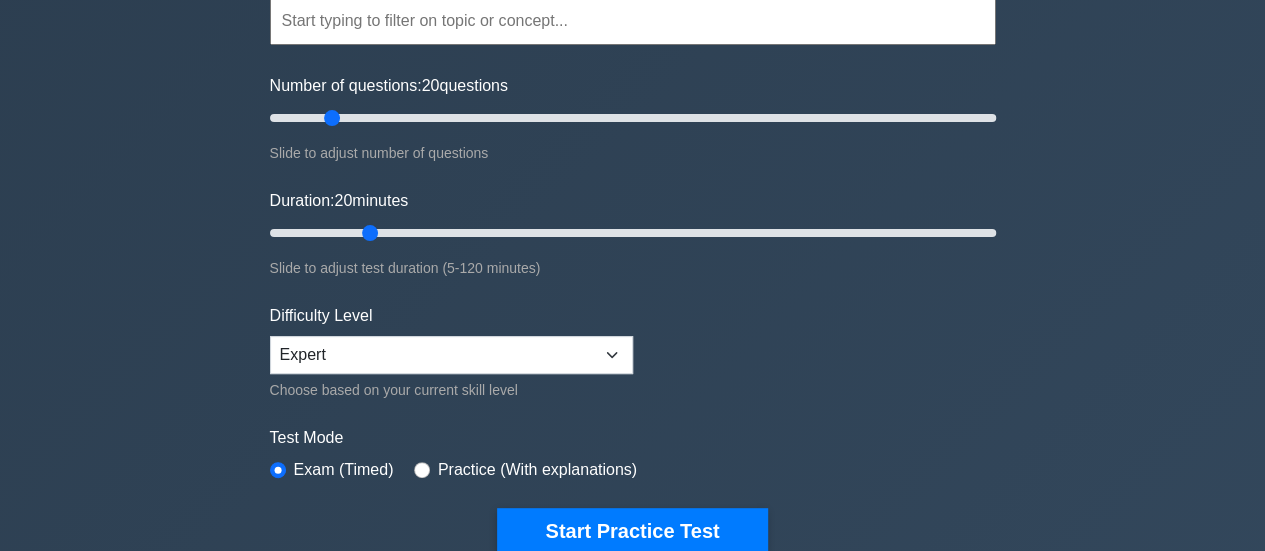 click on "Topics
Scope Management
Time Management
Cost Management
Quality Management
Risk Management
Integration Management
Human Resource Management
Communication Management
Procurement Management" at bounding box center (633, 245) 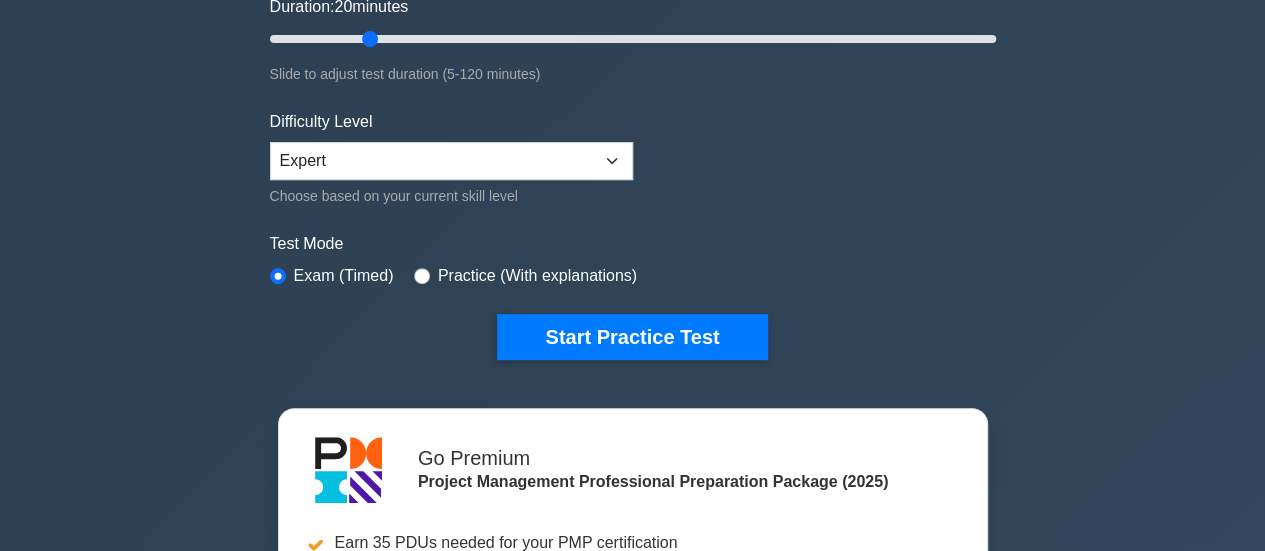 scroll, scrollTop: 400, scrollLeft: 0, axis: vertical 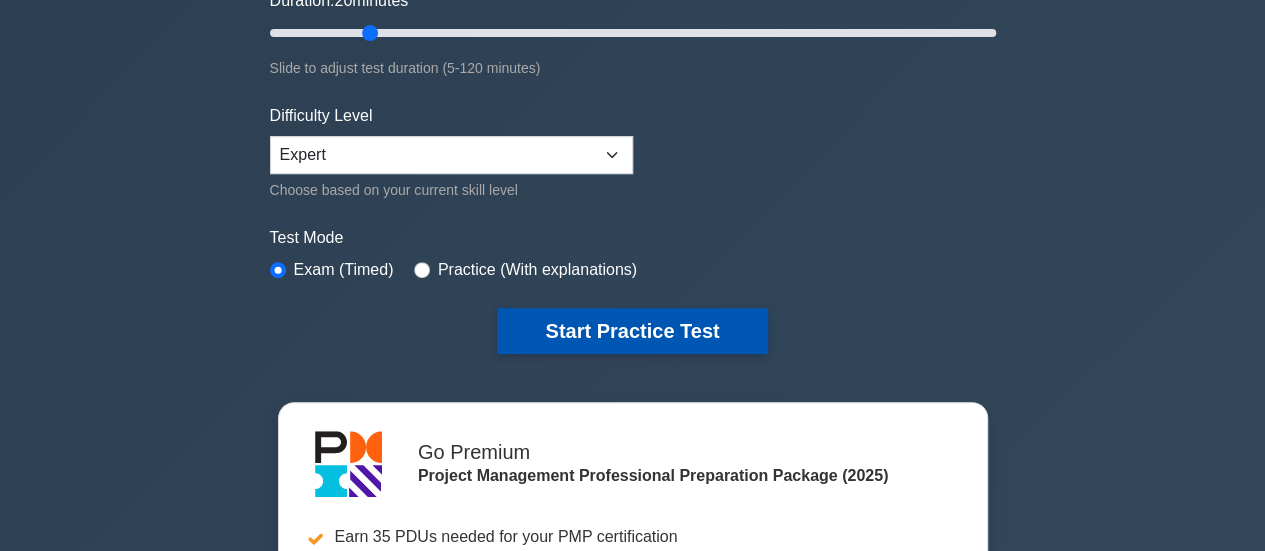 click on "Start Practice Test" at bounding box center (632, 331) 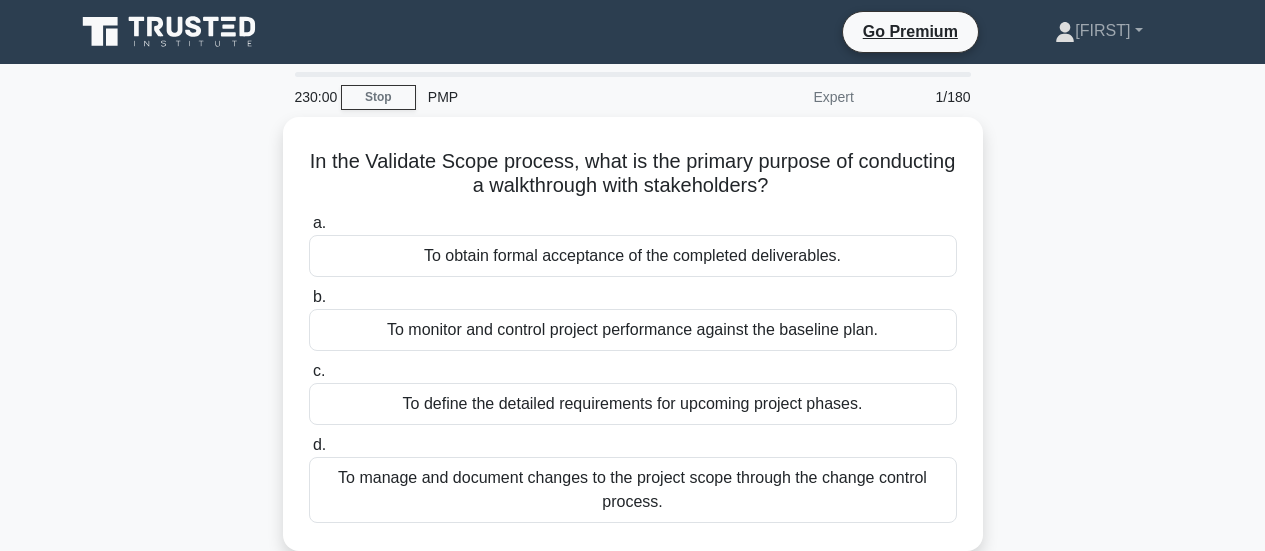 scroll, scrollTop: 0, scrollLeft: 0, axis: both 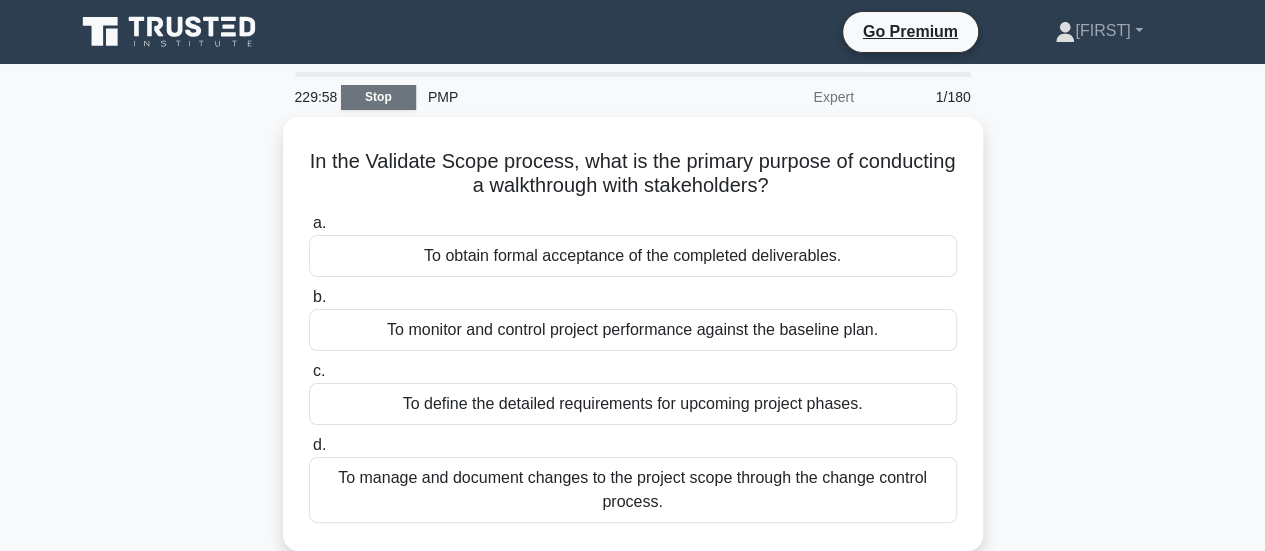 click on "Stop" at bounding box center (378, 97) 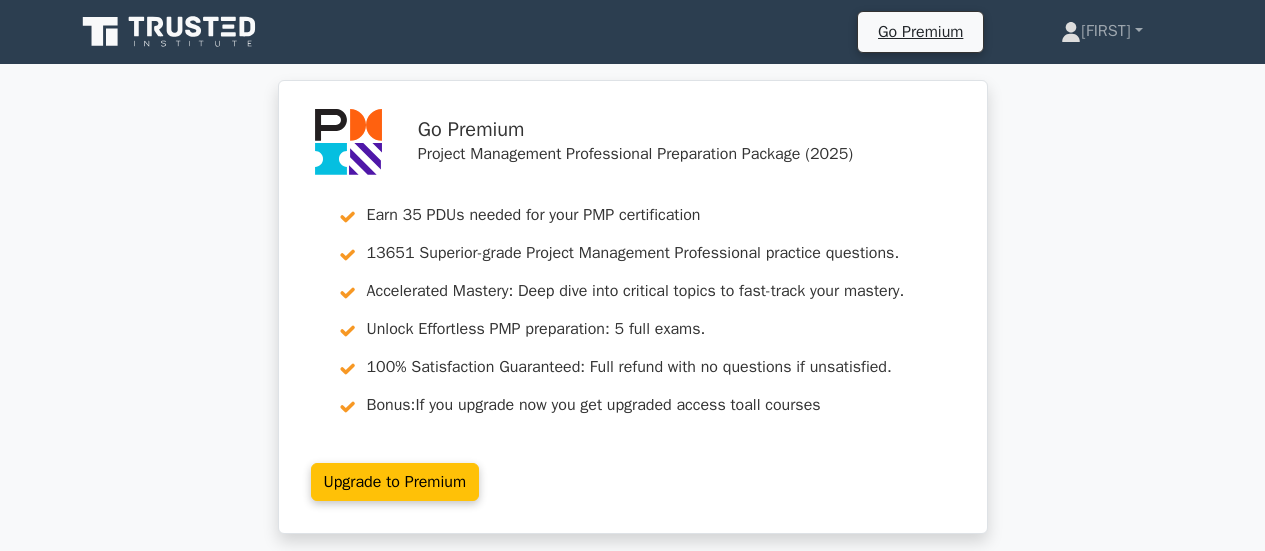 scroll, scrollTop: 0, scrollLeft: 0, axis: both 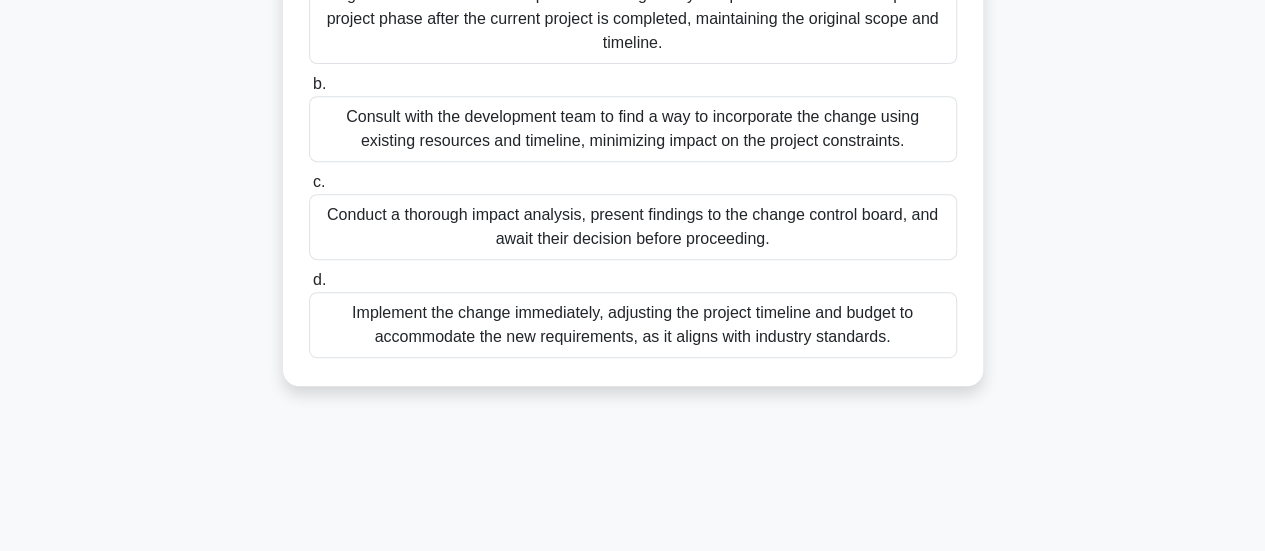 click on "Conduct a thorough impact analysis, present findings to the change control board, and await their decision before proceeding." at bounding box center (633, 227) 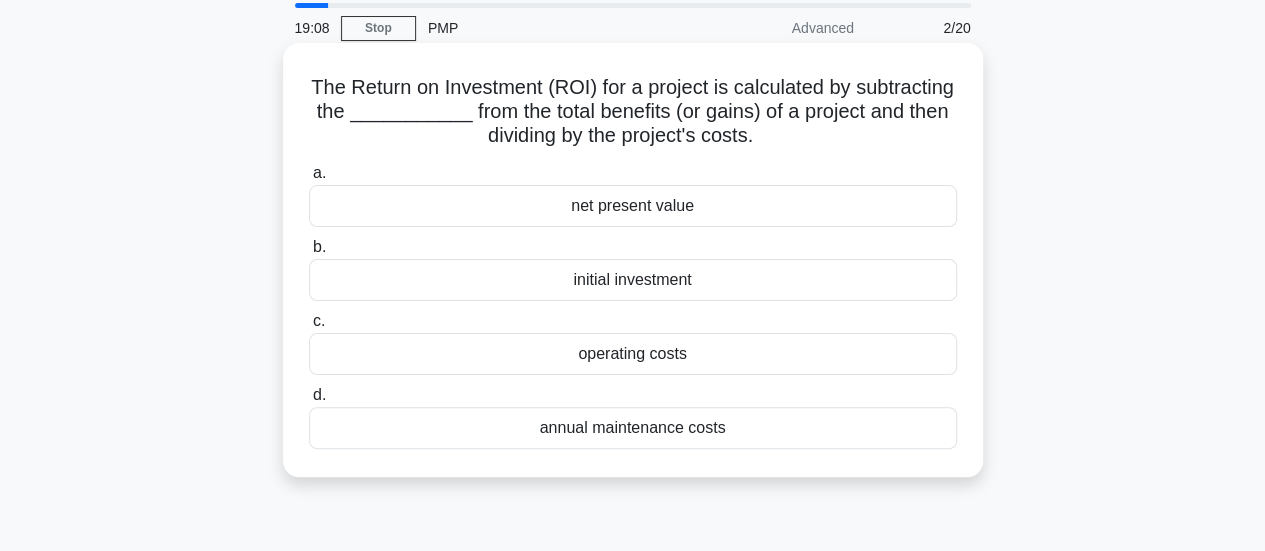scroll, scrollTop: 100, scrollLeft: 0, axis: vertical 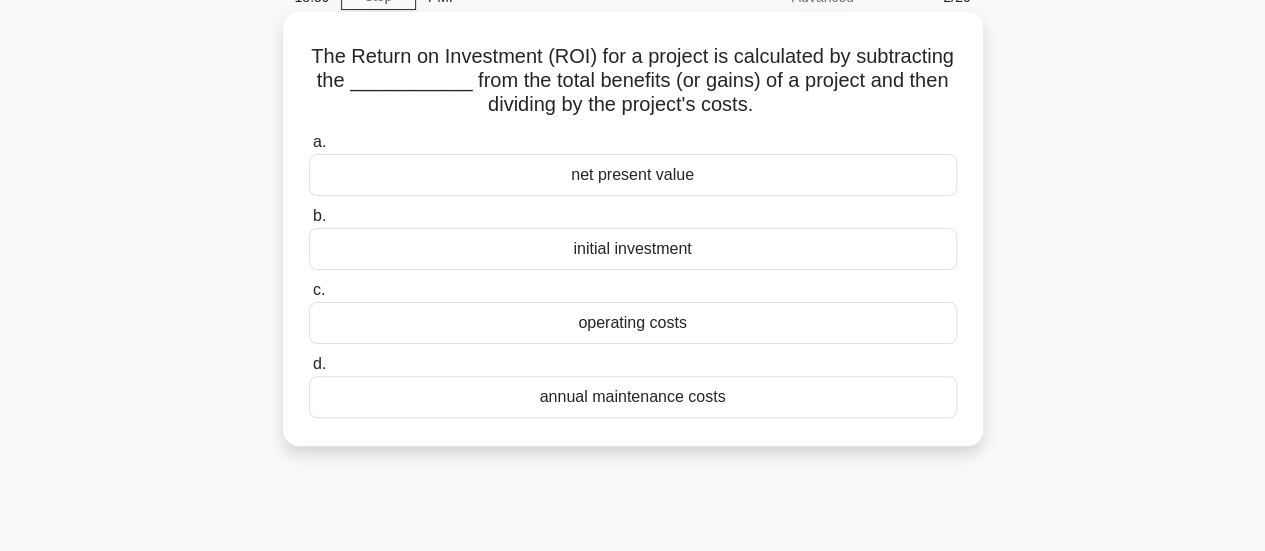 click on "net present value" at bounding box center (633, 175) 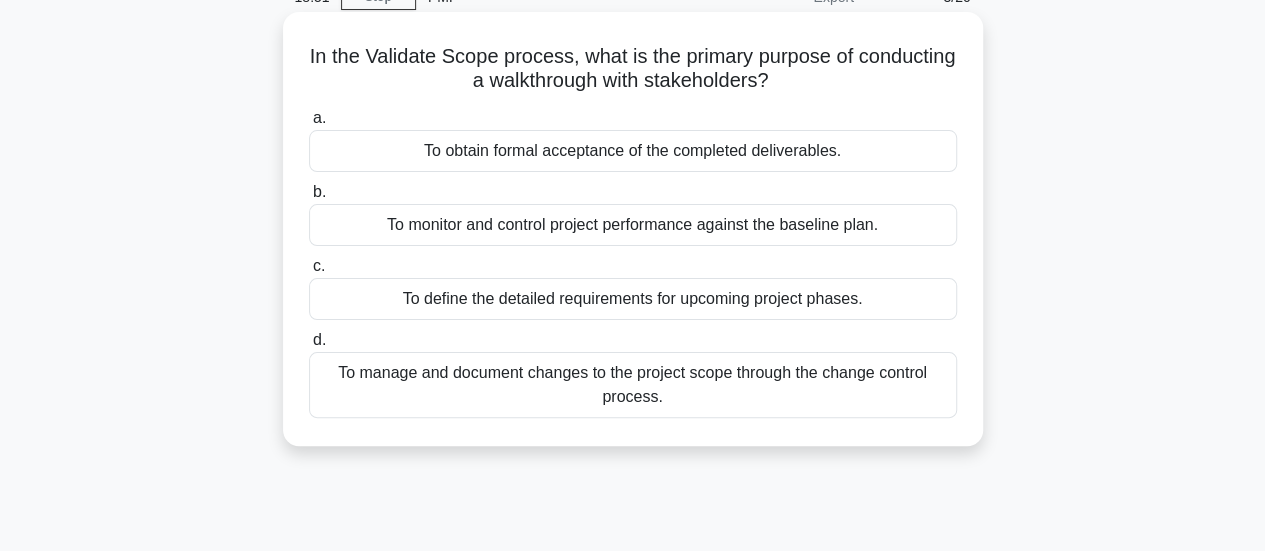 scroll, scrollTop: 0, scrollLeft: 0, axis: both 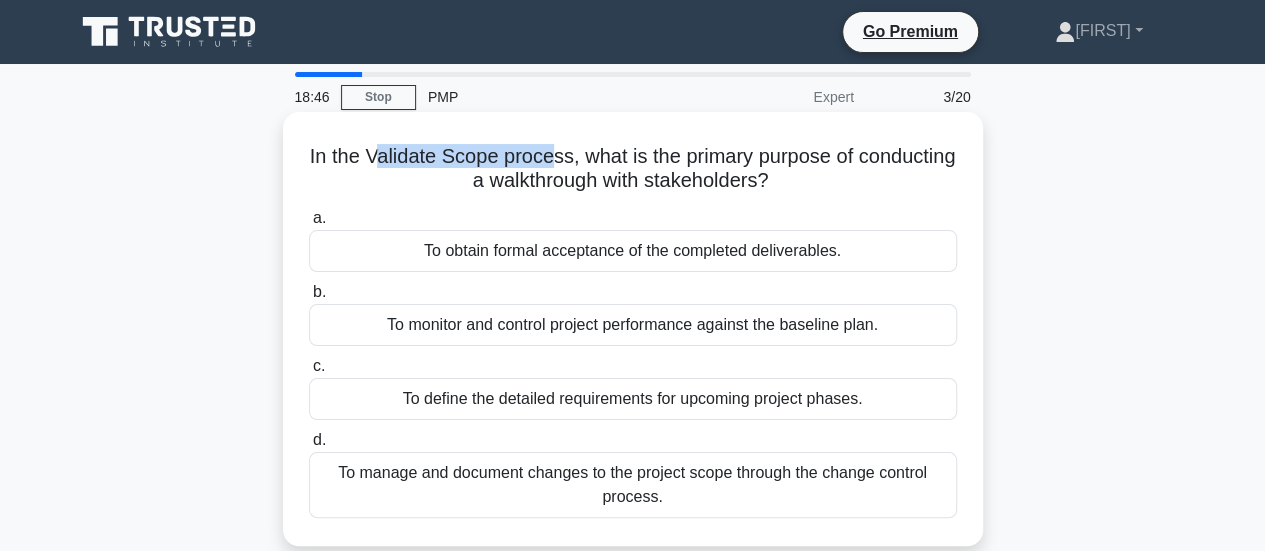 drag, startPoint x: 419, startPoint y: 156, endPoint x: 598, endPoint y: 159, distance: 179.02513 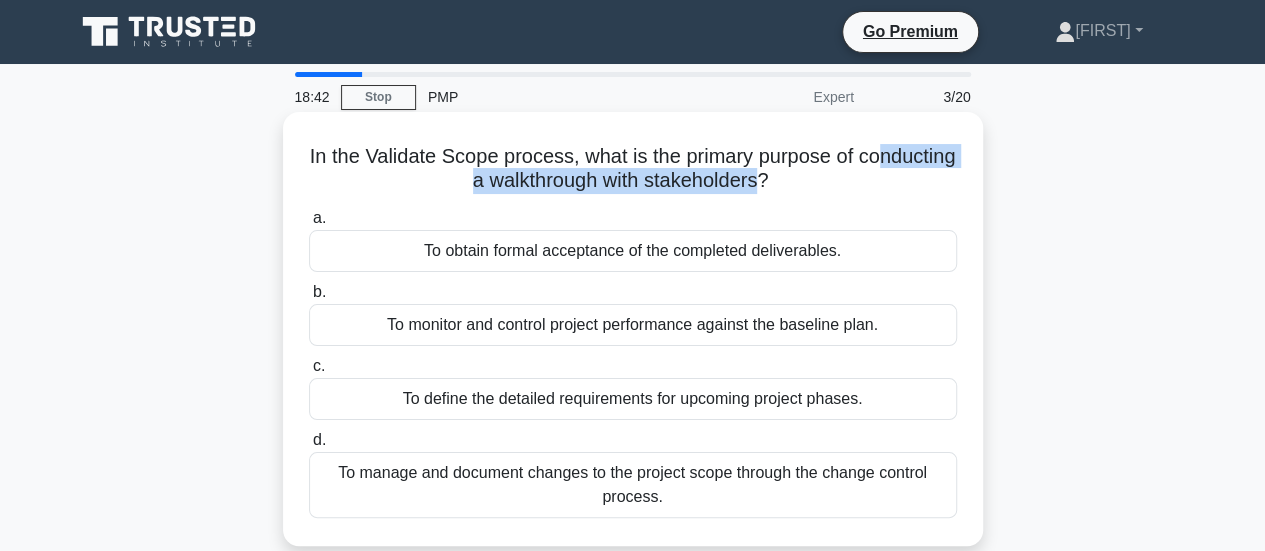 drag, startPoint x: 437, startPoint y: 187, endPoint x: 810, endPoint y: 187, distance: 373 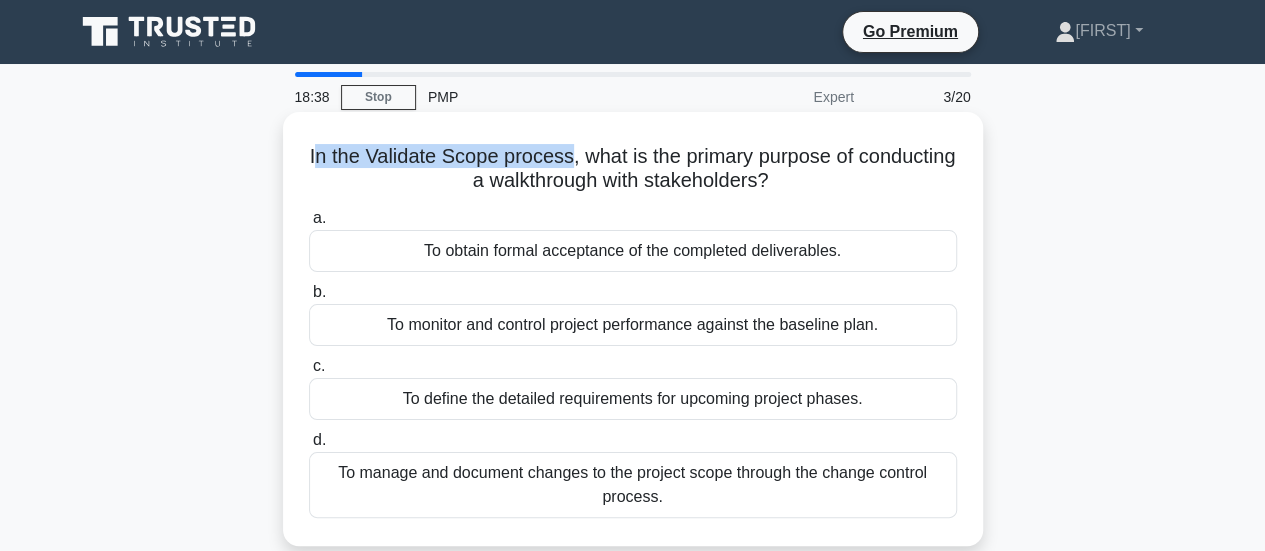 drag, startPoint x: 365, startPoint y: 157, endPoint x: 616, endPoint y: 161, distance: 251.03188 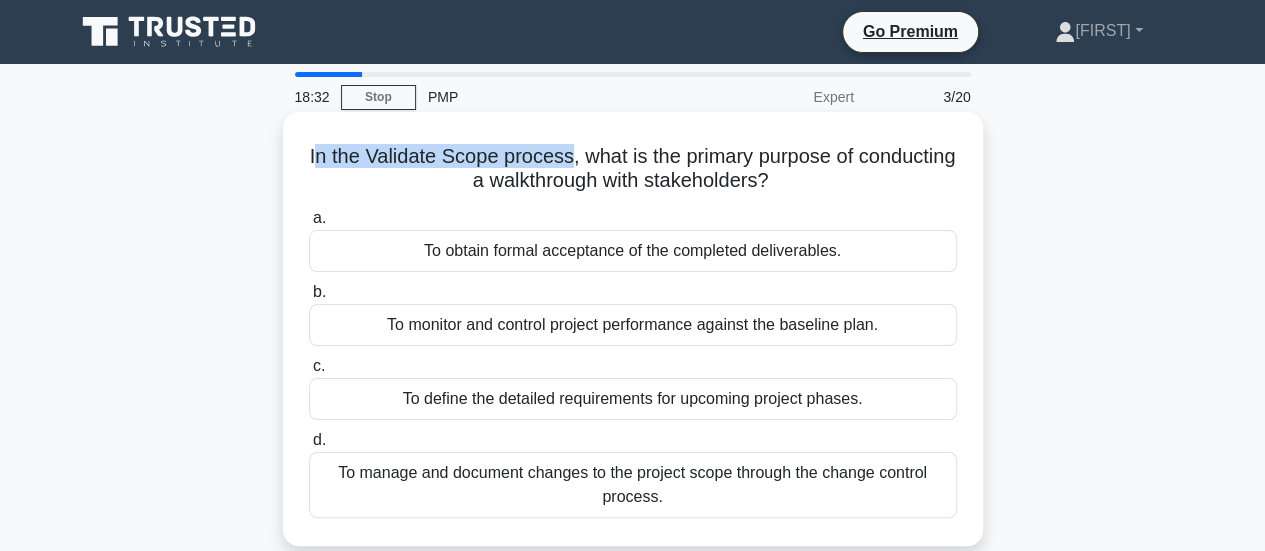 scroll, scrollTop: 100, scrollLeft: 0, axis: vertical 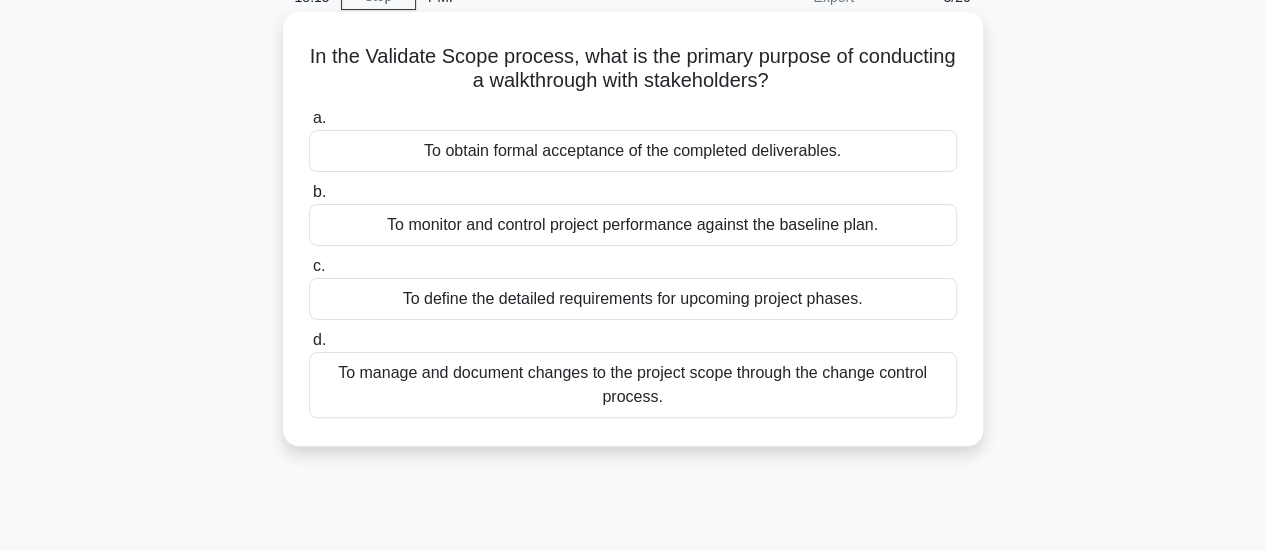 click on "To obtain formal acceptance of the completed deliverables." at bounding box center [633, 151] 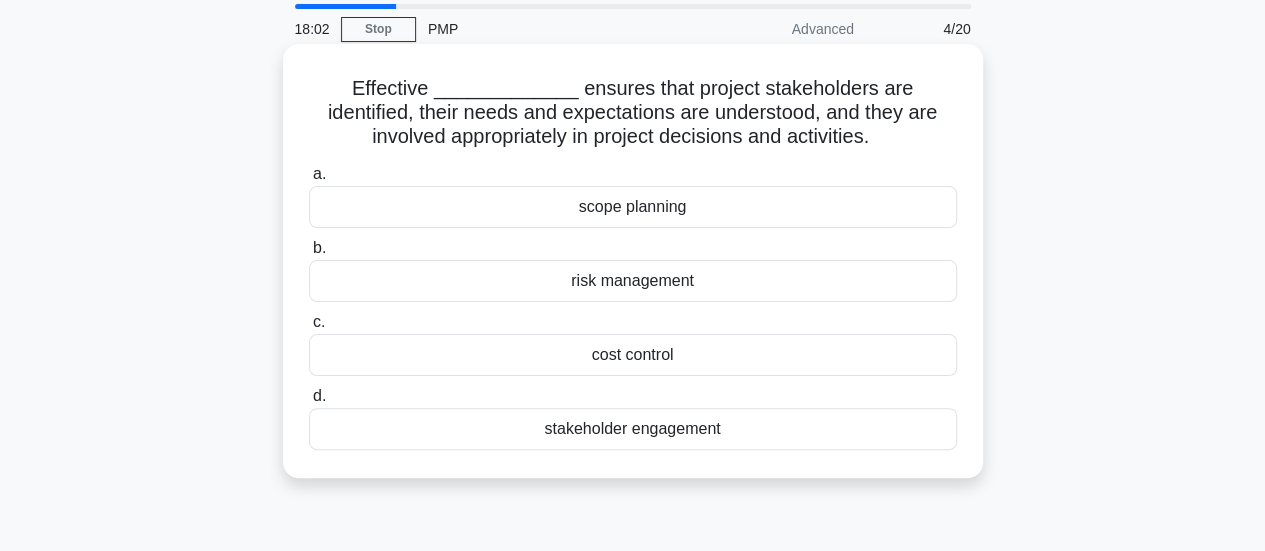 scroll, scrollTop: 100, scrollLeft: 0, axis: vertical 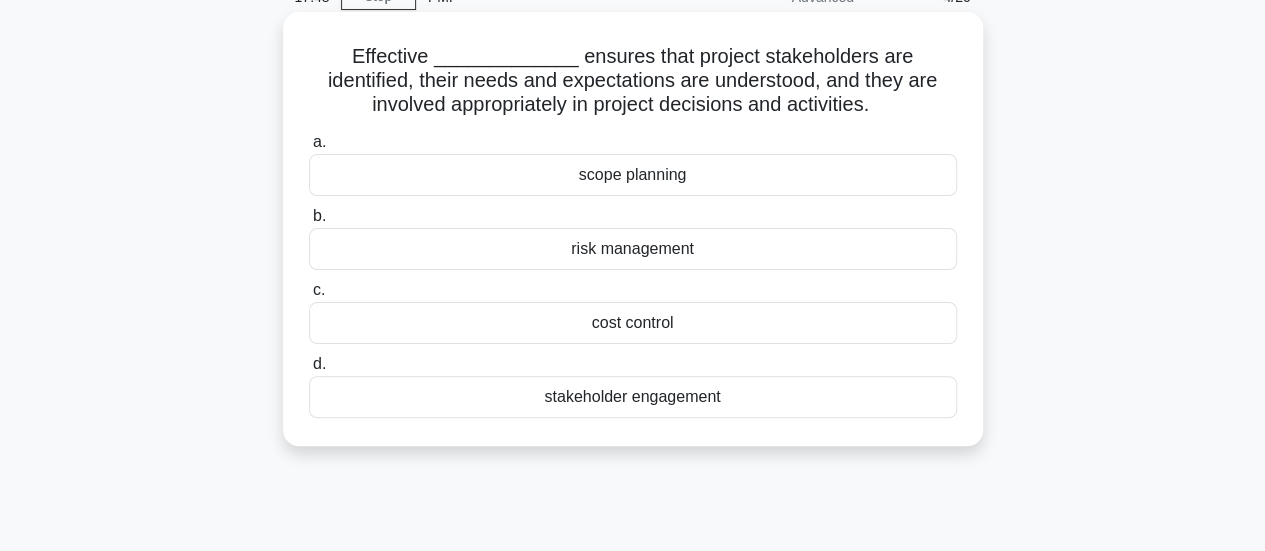 click on "stakeholder engagement" at bounding box center (633, 397) 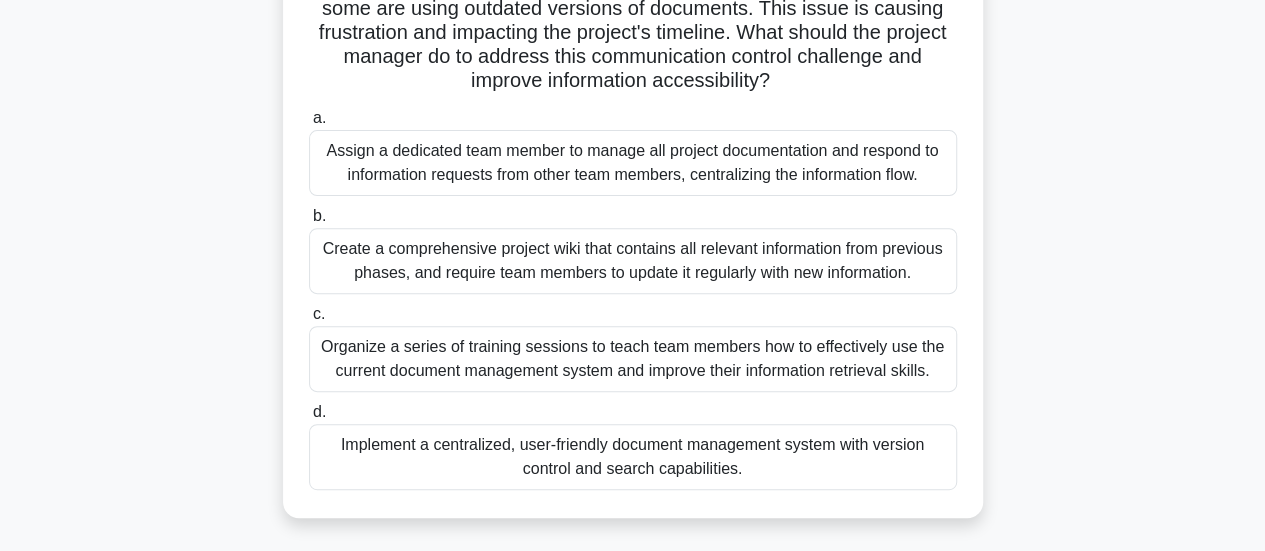 scroll, scrollTop: 300, scrollLeft: 0, axis: vertical 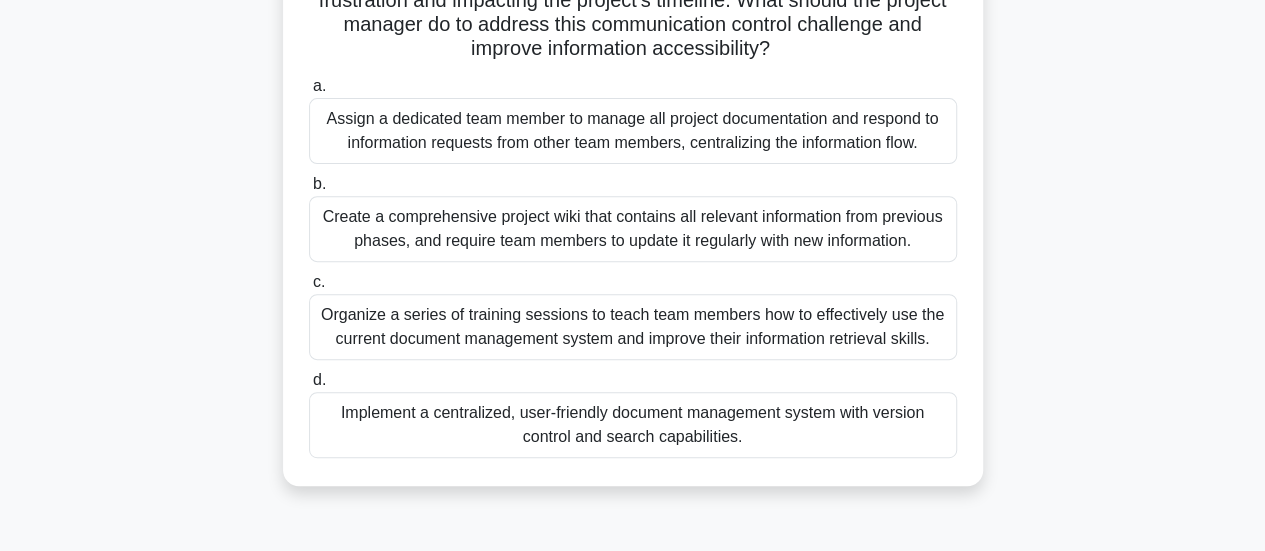 click on "Implement a centralized, user-friendly document management system with version control and search capabilities." at bounding box center (633, 425) 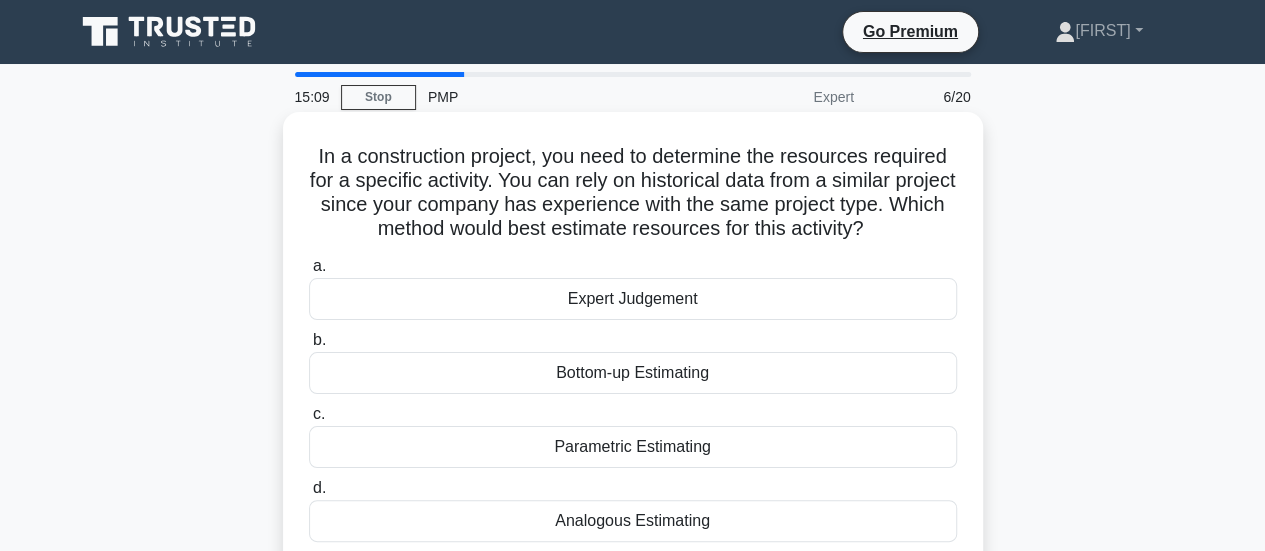 scroll, scrollTop: 100, scrollLeft: 0, axis: vertical 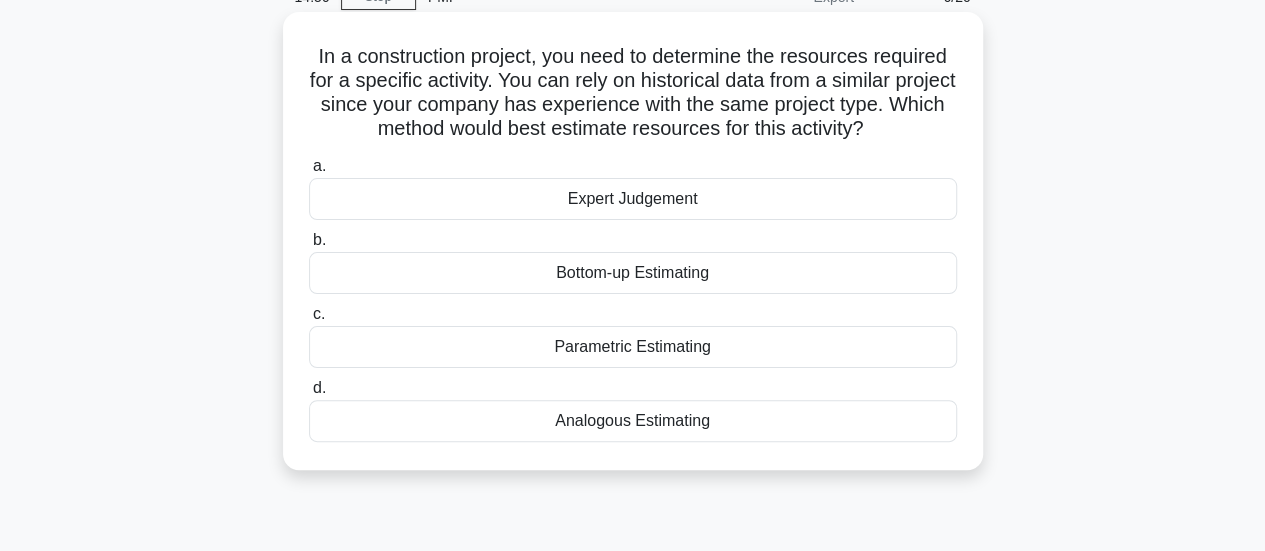 click on "Analogous Estimating" at bounding box center (633, 421) 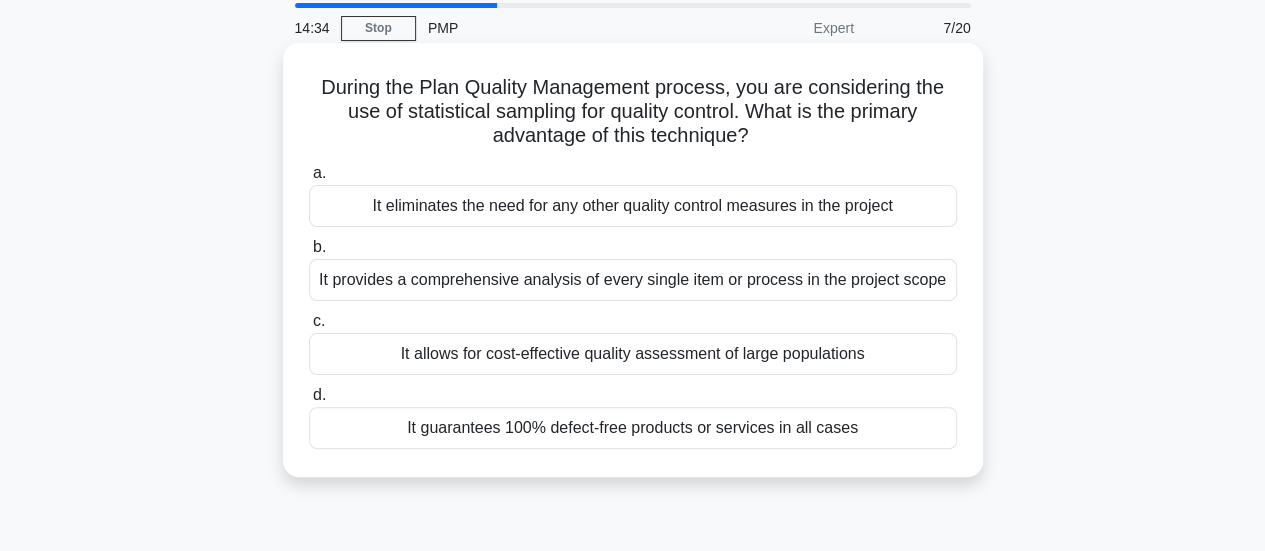 scroll, scrollTop: 100, scrollLeft: 0, axis: vertical 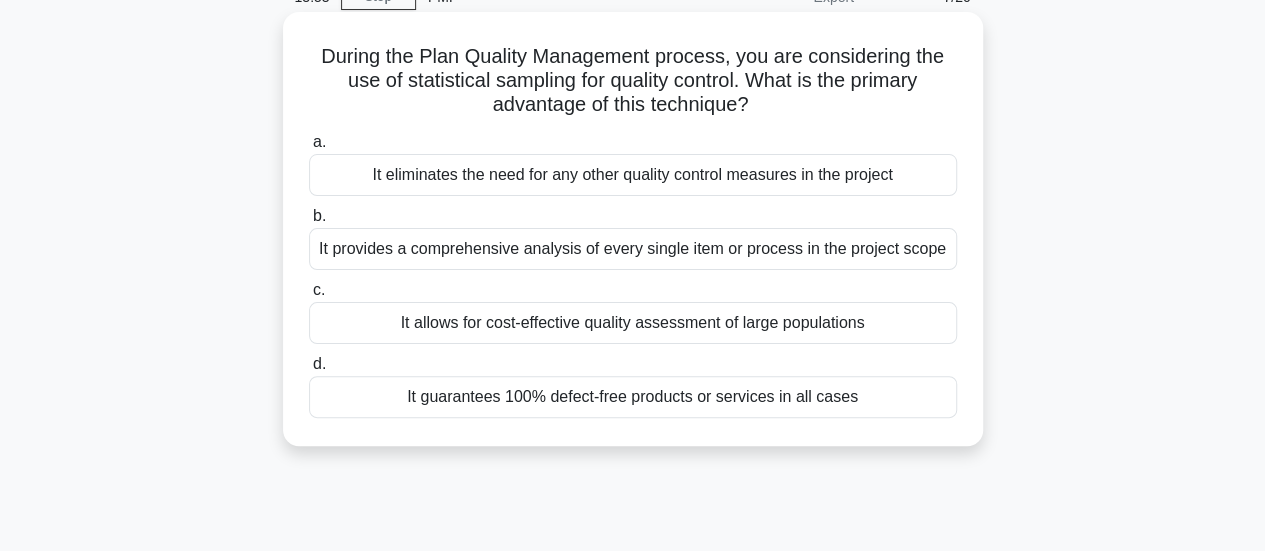 click on "It provides a comprehensive analysis of every single item or process in the project scope" at bounding box center [633, 249] 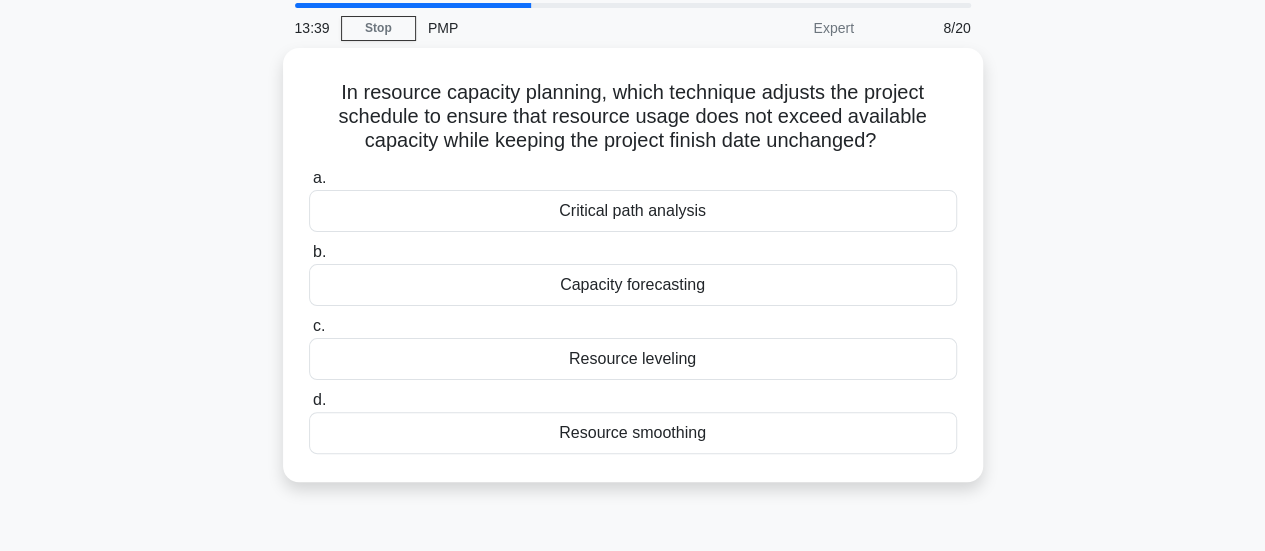 scroll, scrollTop: 100, scrollLeft: 0, axis: vertical 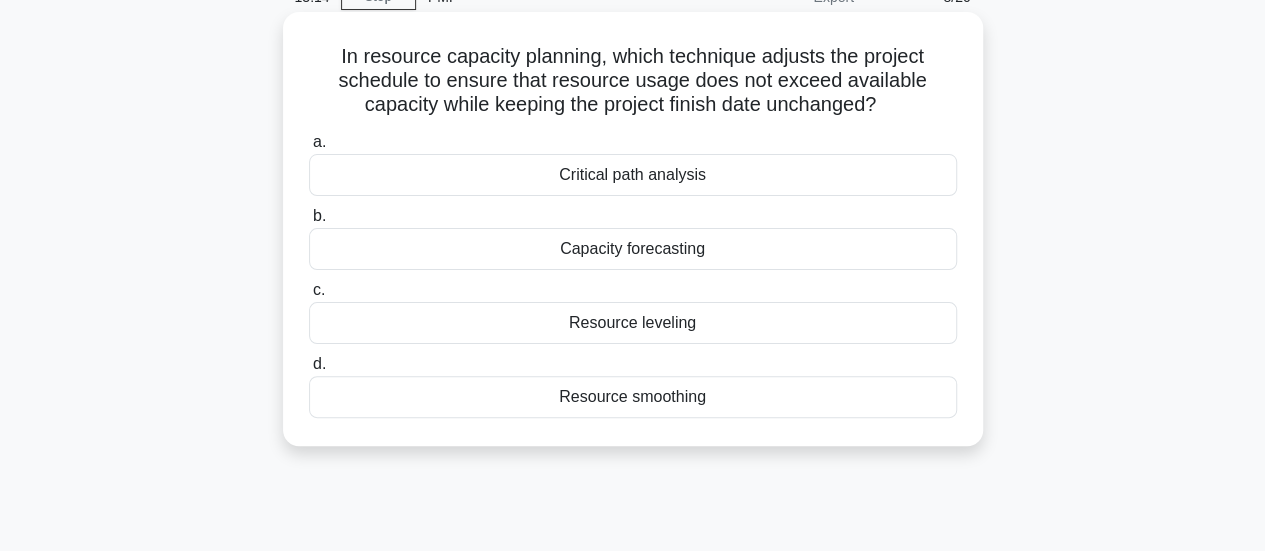 click on "Resource smoothing" at bounding box center (633, 397) 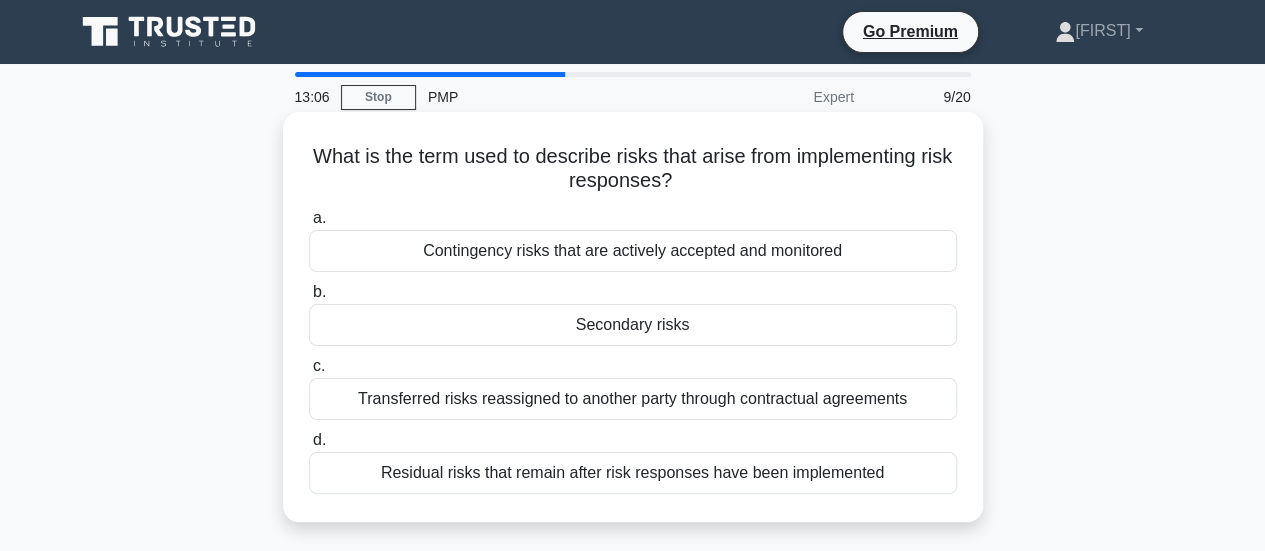 scroll, scrollTop: 100, scrollLeft: 0, axis: vertical 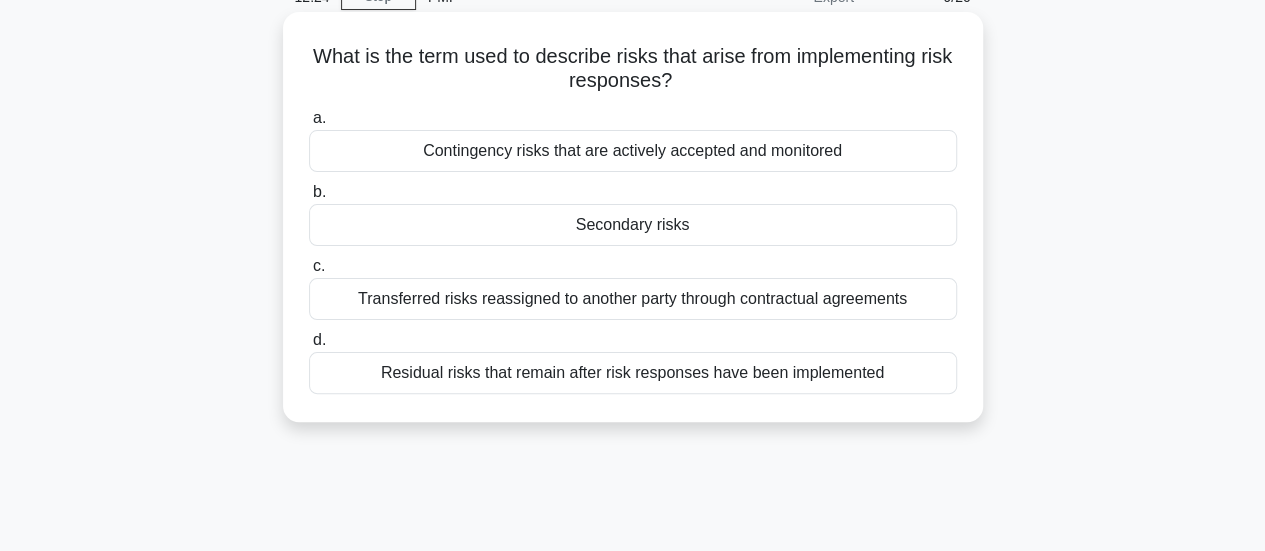 click on "Residual risks that remain after risk responses have been implemented" at bounding box center (633, 373) 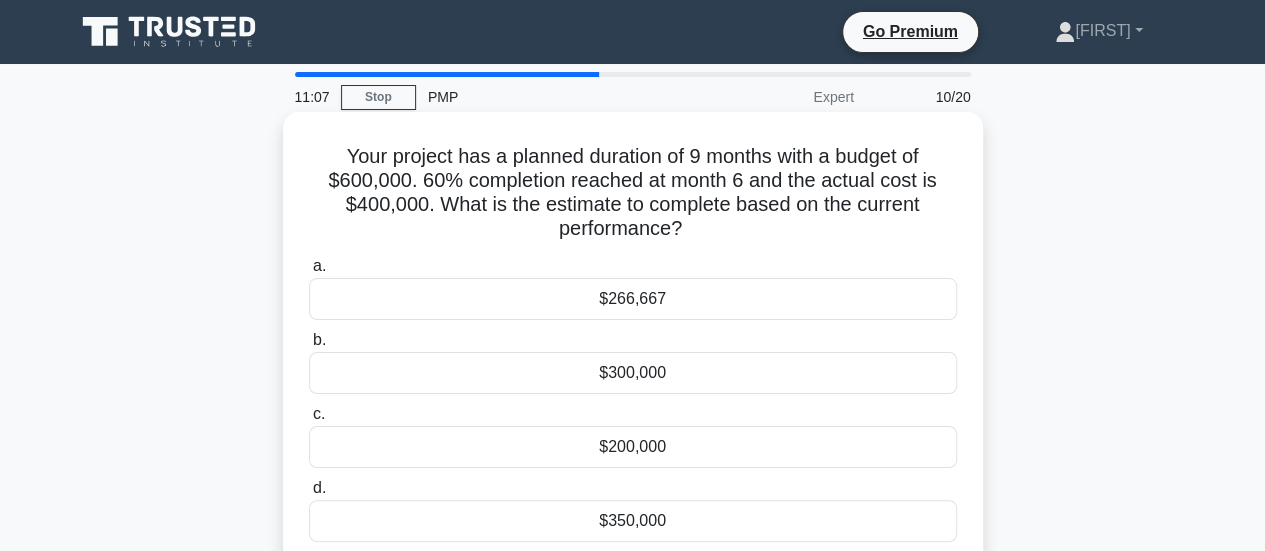 scroll, scrollTop: 100, scrollLeft: 0, axis: vertical 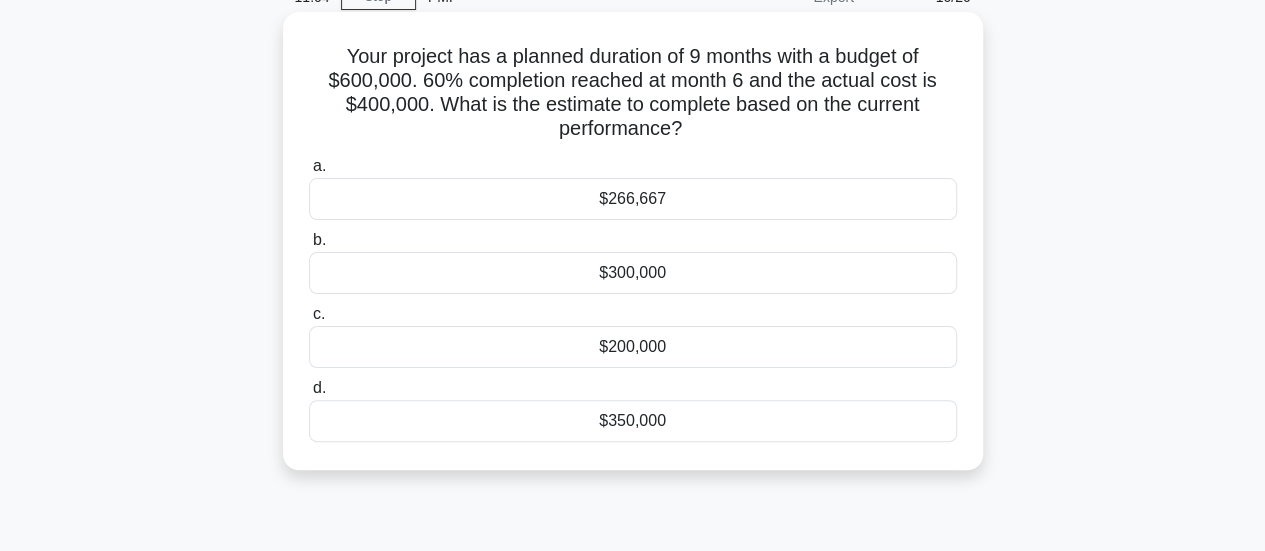 click on "$266,667" at bounding box center [633, 199] 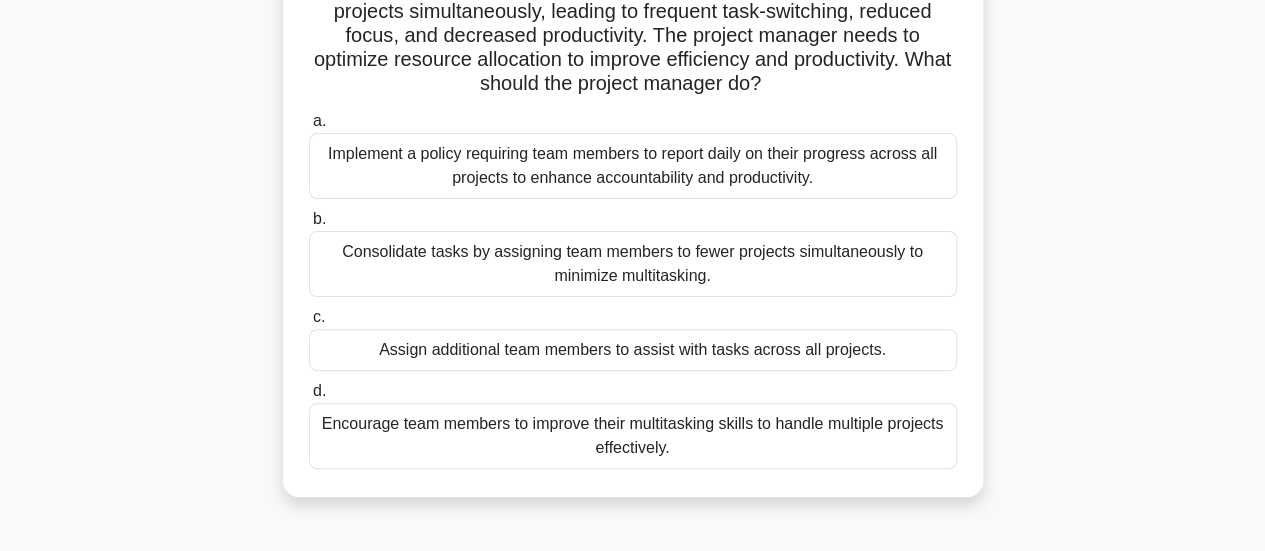 scroll, scrollTop: 200, scrollLeft: 0, axis: vertical 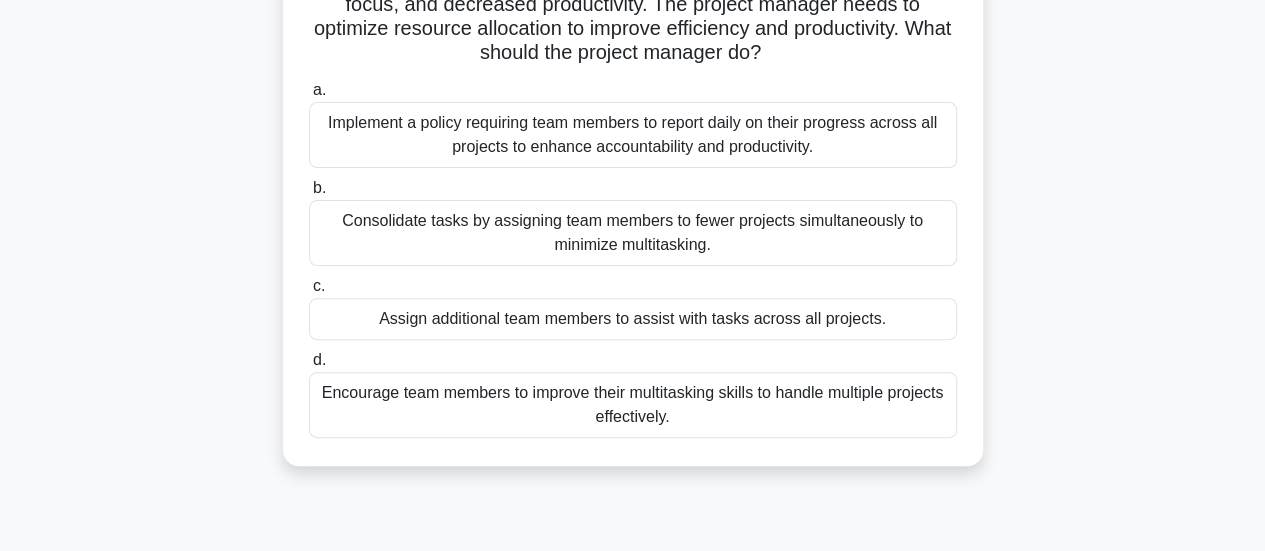 click on "Consolidate tasks by assigning team members to fewer projects simultaneously to minimize multitasking." at bounding box center (633, 233) 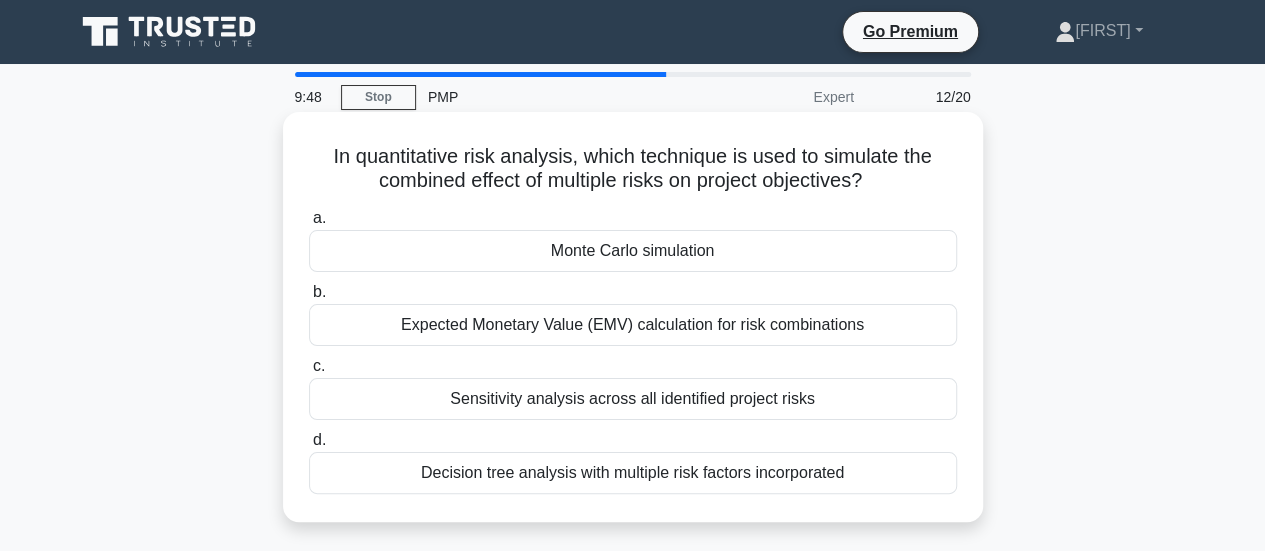 scroll, scrollTop: 100, scrollLeft: 0, axis: vertical 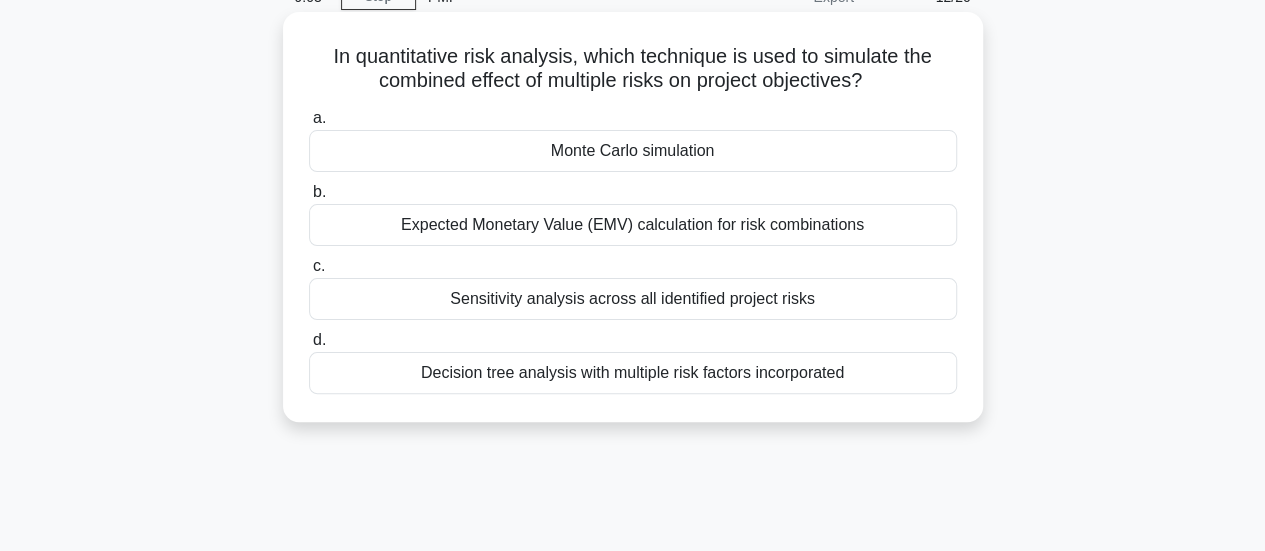 click on "Sensitivity analysis across all identified project risks" at bounding box center [633, 299] 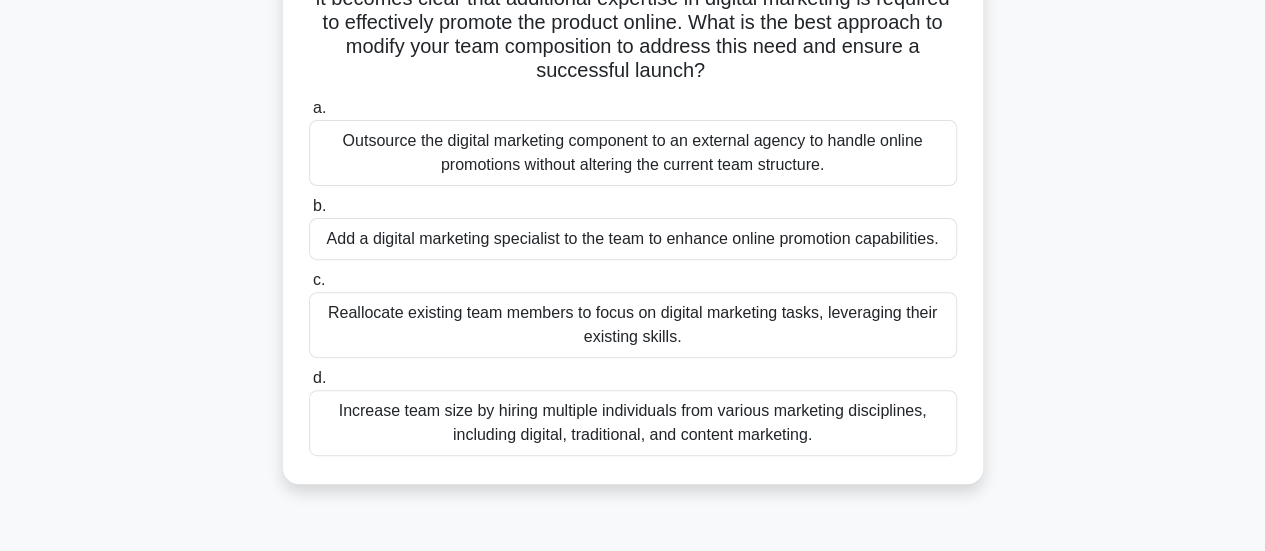 scroll, scrollTop: 200, scrollLeft: 0, axis: vertical 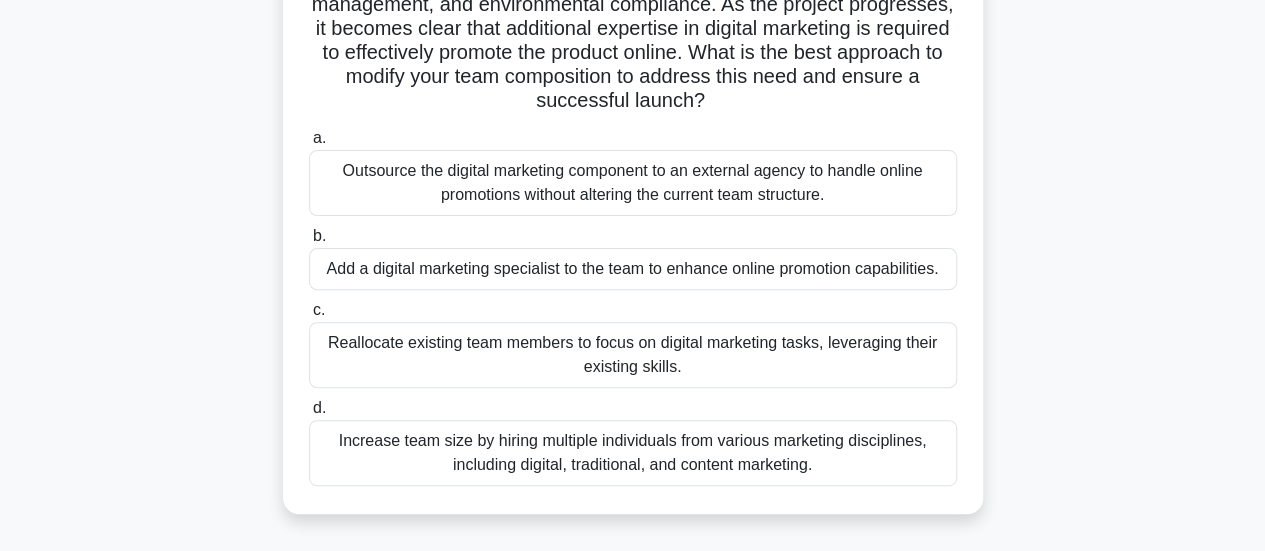 click on "Outsource the digital marketing component to an external agency to handle online promotions without altering the current team structure." at bounding box center [633, 183] 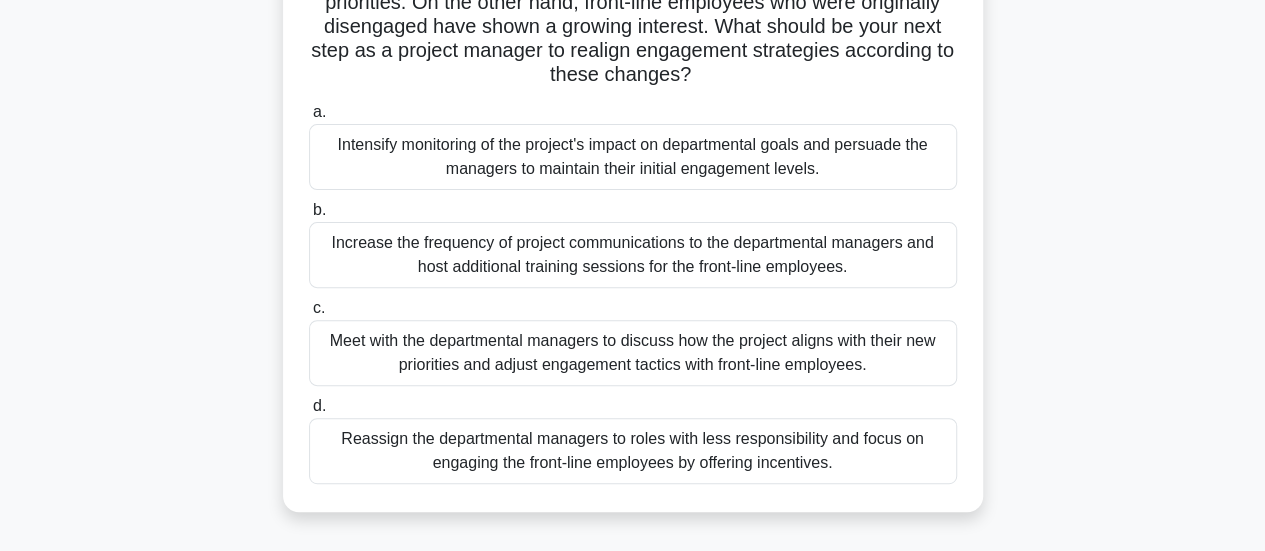 scroll, scrollTop: 200, scrollLeft: 0, axis: vertical 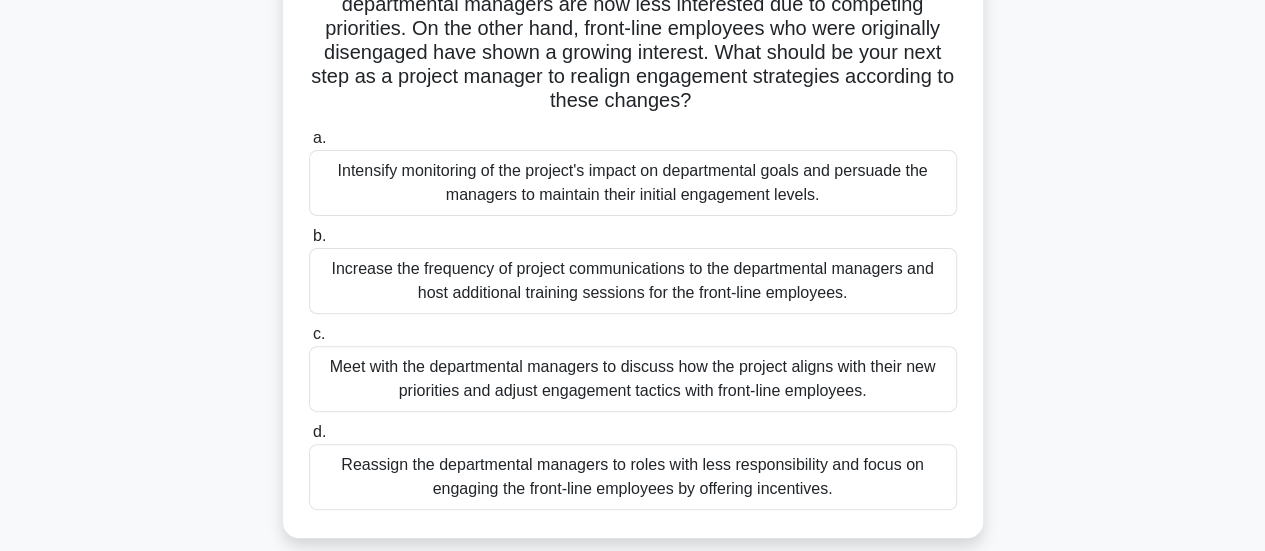 click on "Meet with the departmental managers to discuss how the project aligns with their new priorities and adjust engagement tactics with front-line employees." at bounding box center (633, 379) 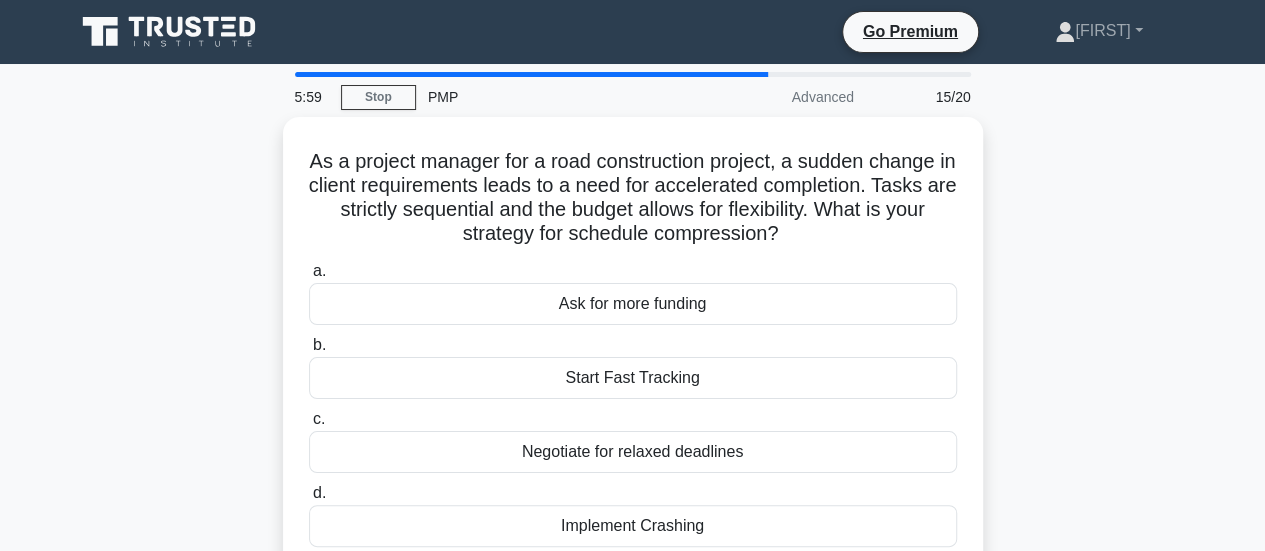 scroll, scrollTop: 100, scrollLeft: 0, axis: vertical 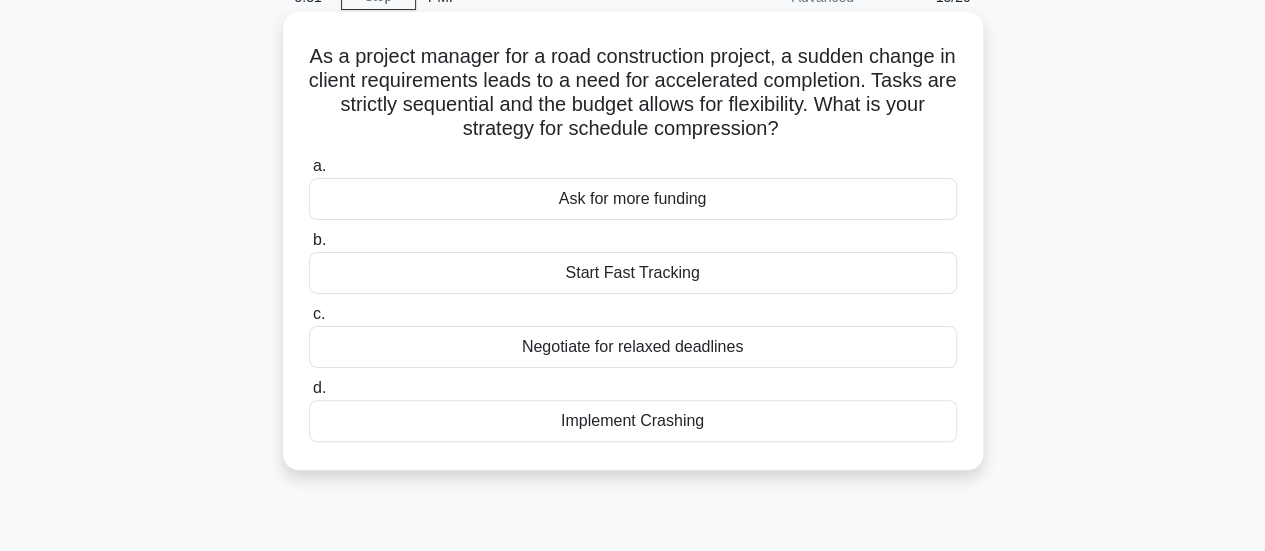 click on "Start Fast Tracking" at bounding box center [633, 273] 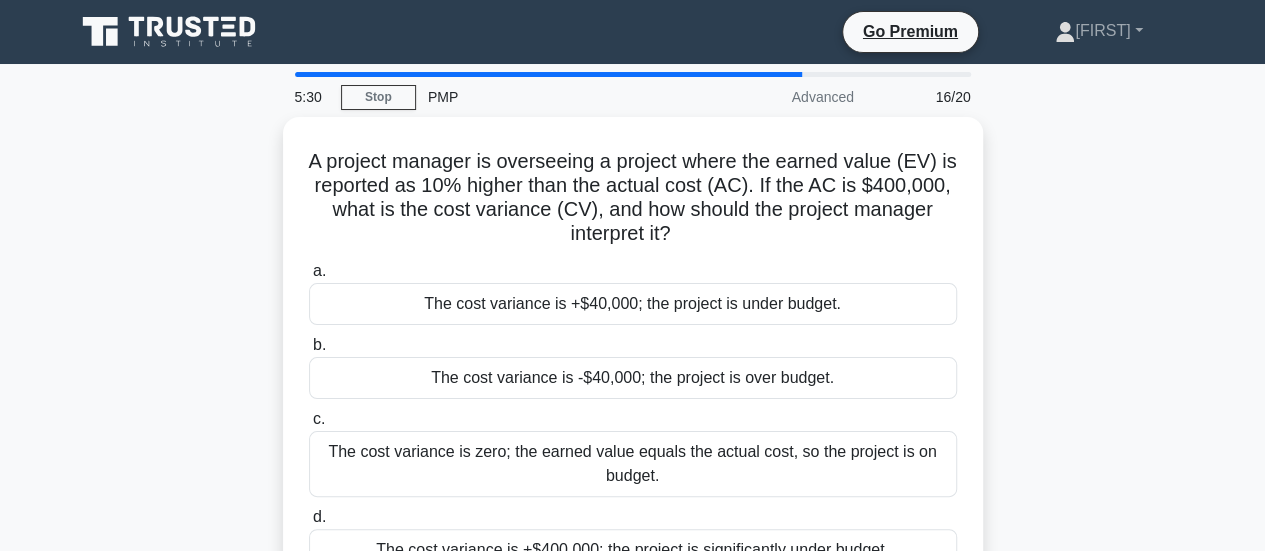 scroll, scrollTop: 100, scrollLeft: 0, axis: vertical 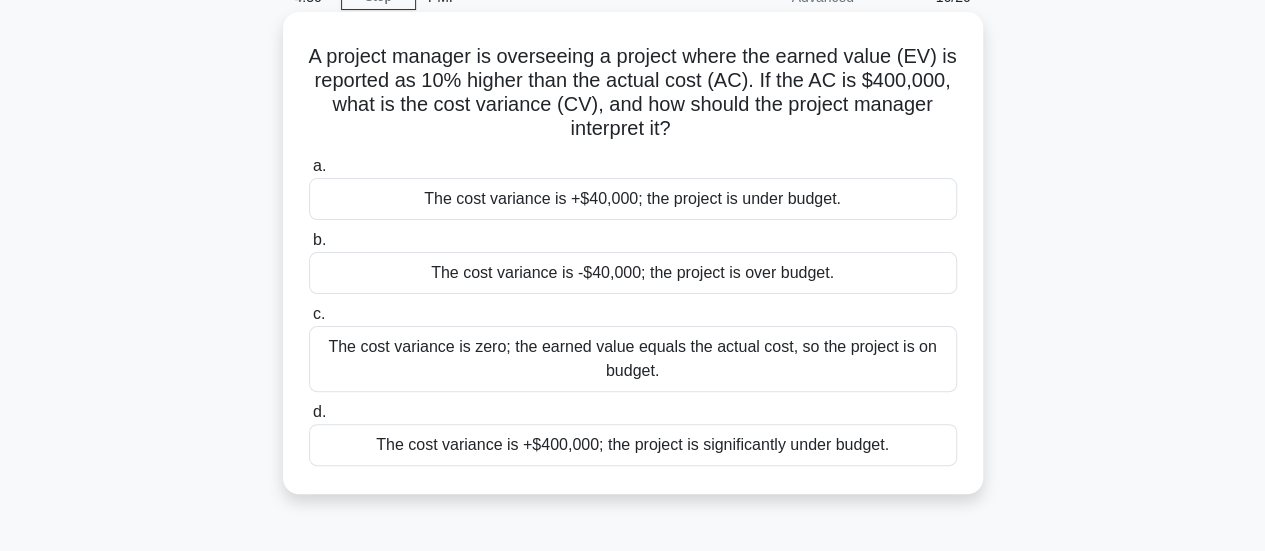 click on "The cost variance is +$40,000; the project is under budget." at bounding box center (633, 199) 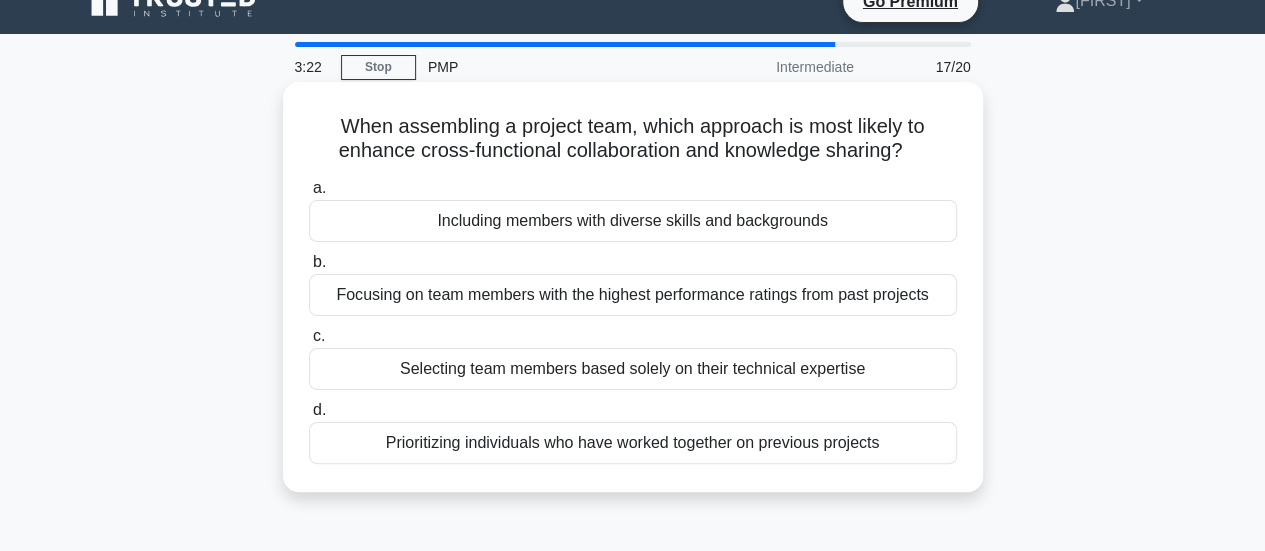 scroll, scrollTop: 0, scrollLeft: 0, axis: both 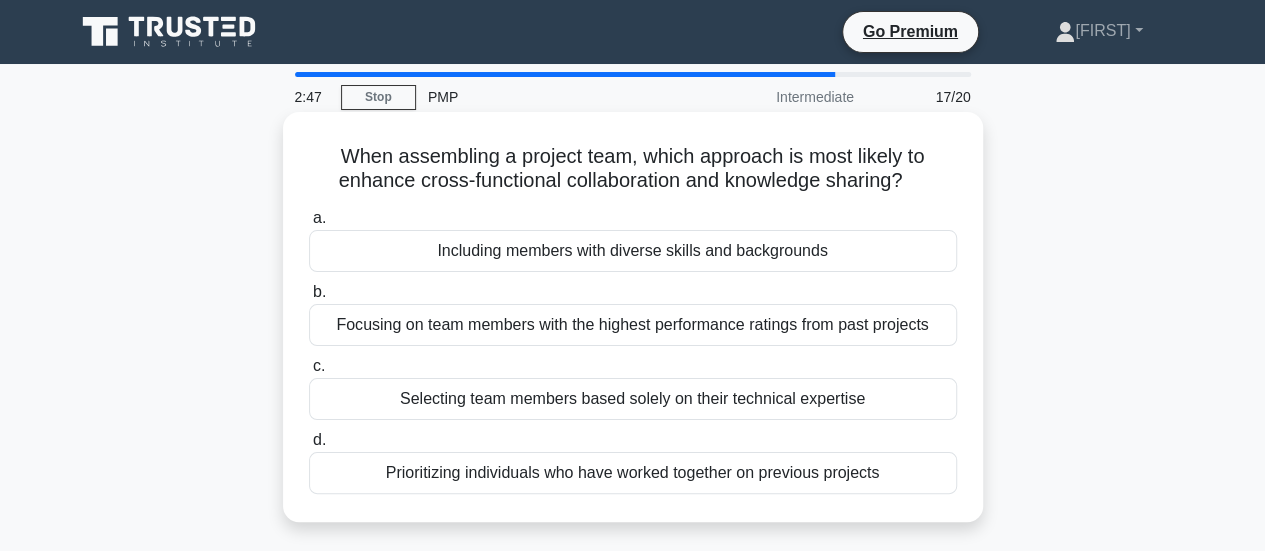click on "Including members with diverse skills and backgrounds" at bounding box center (633, 251) 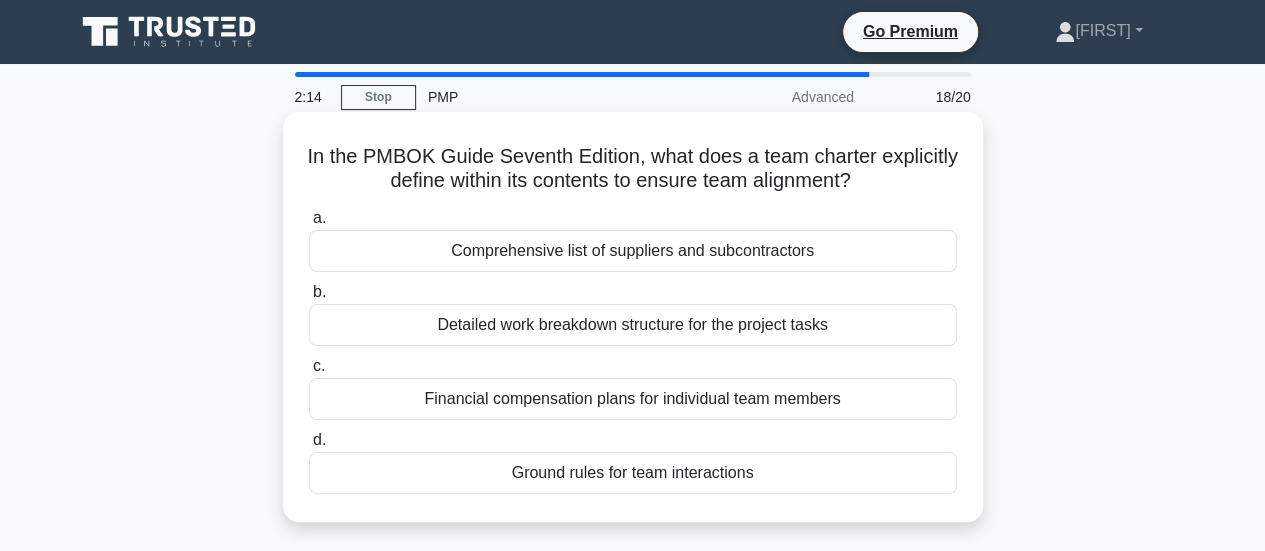 click on "Ground rules for team interactions" at bounding box center (633, 473) 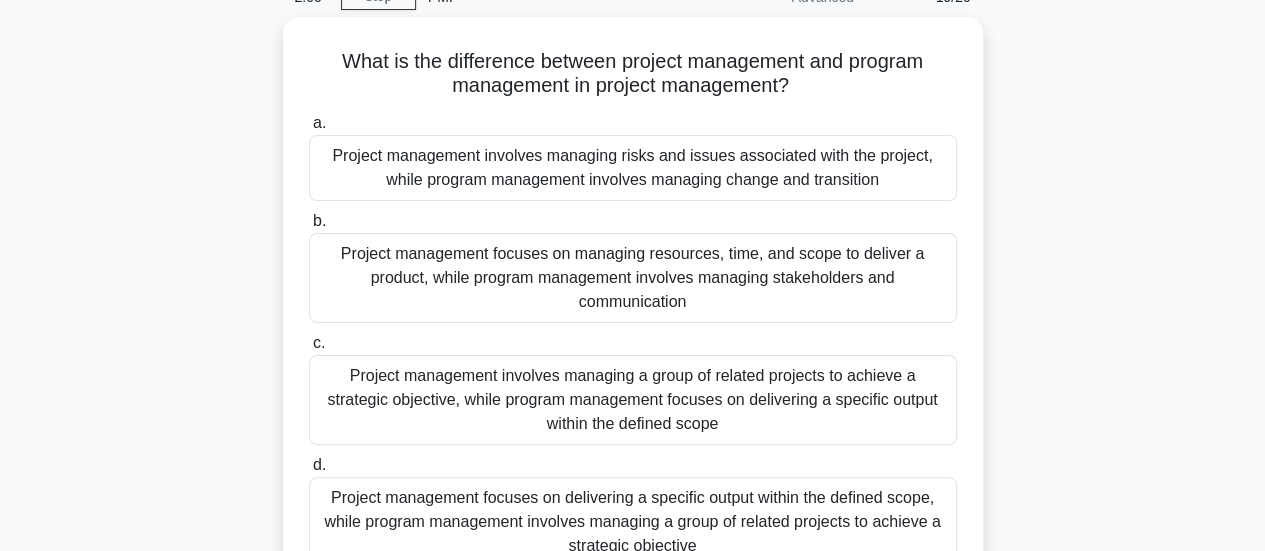 scroll, scrollTop: 200, scrollLeft: 0, axis: vertical 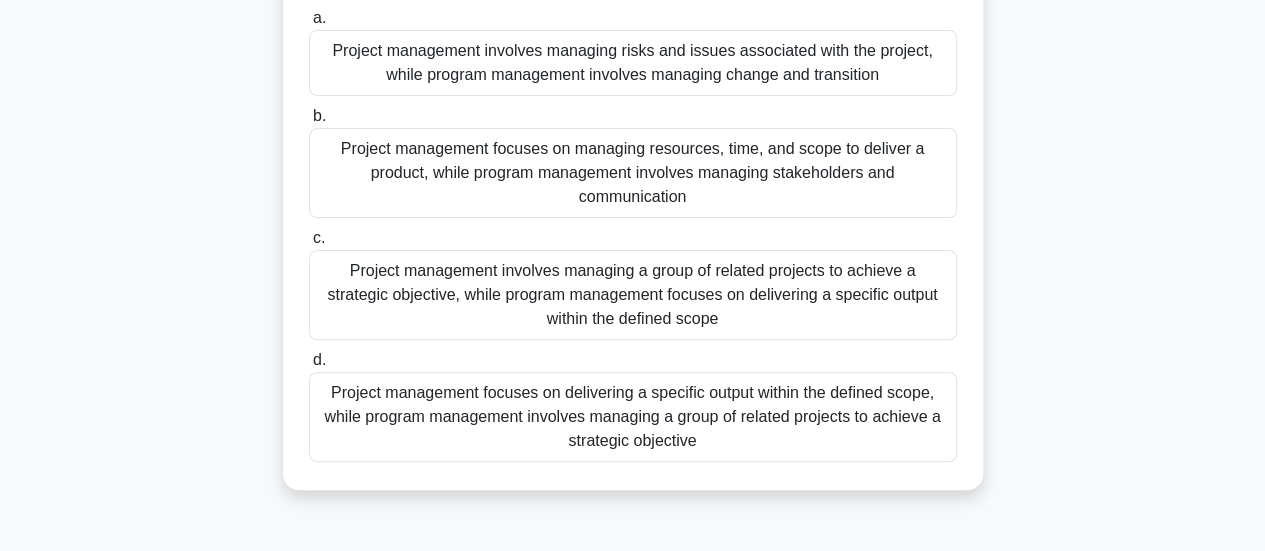 click on "Project management focuses on delivering a specific output within the defined scope, while program management involves managing a group of related projects to achieve a strategic objective" at bounding box center [633, 417] 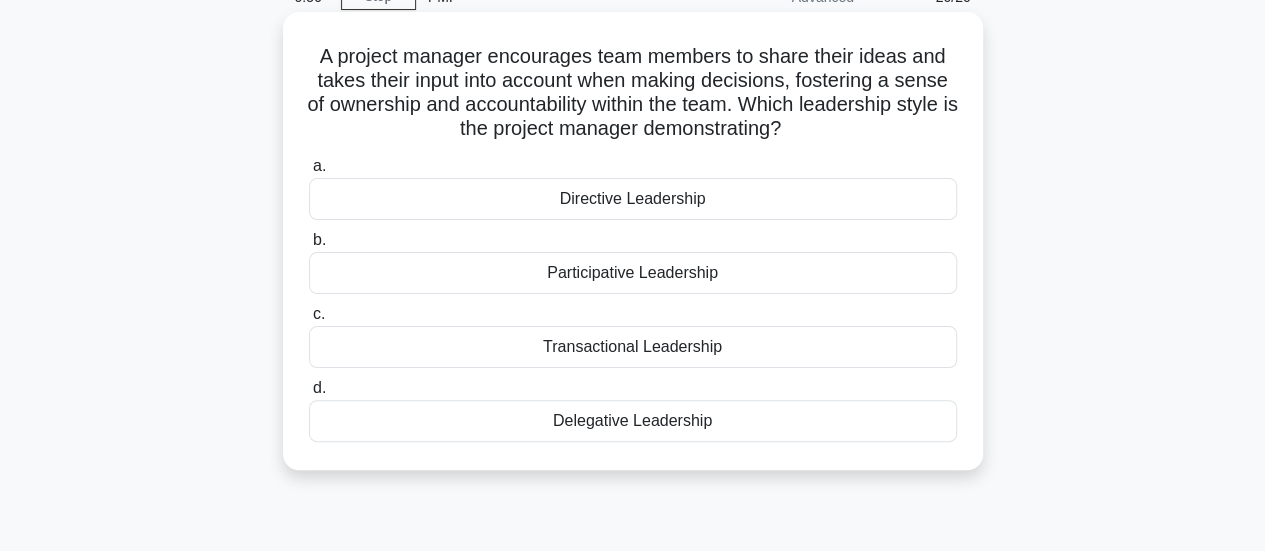 scroll, scrollTop: 0, scrollLeft: 0, axis: both 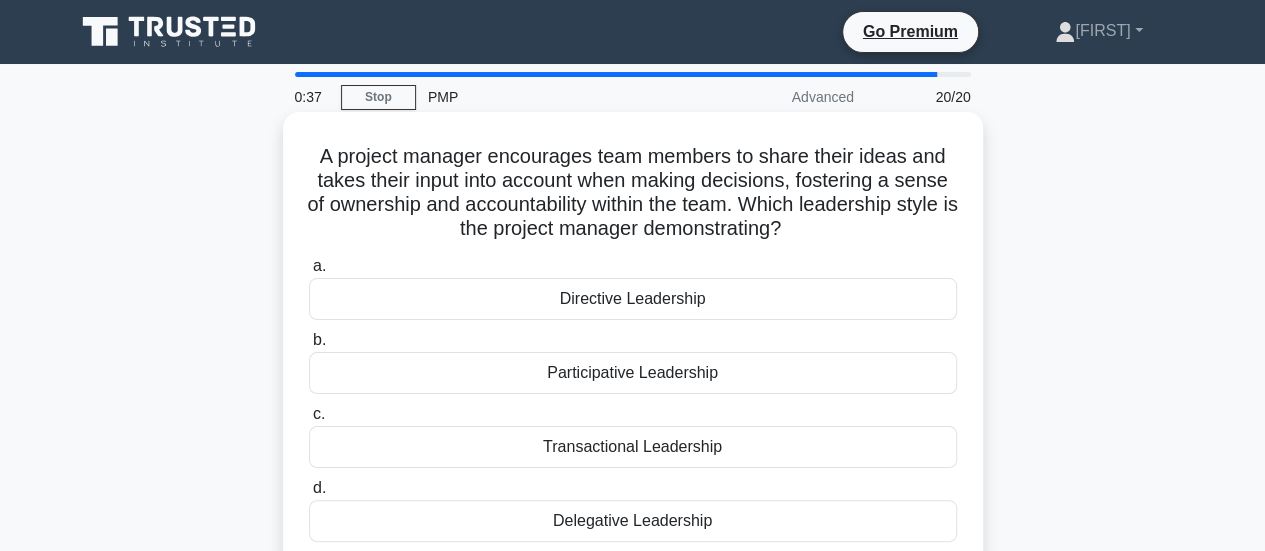 click on "Participative Leadership" at bounding box center [633, 373] 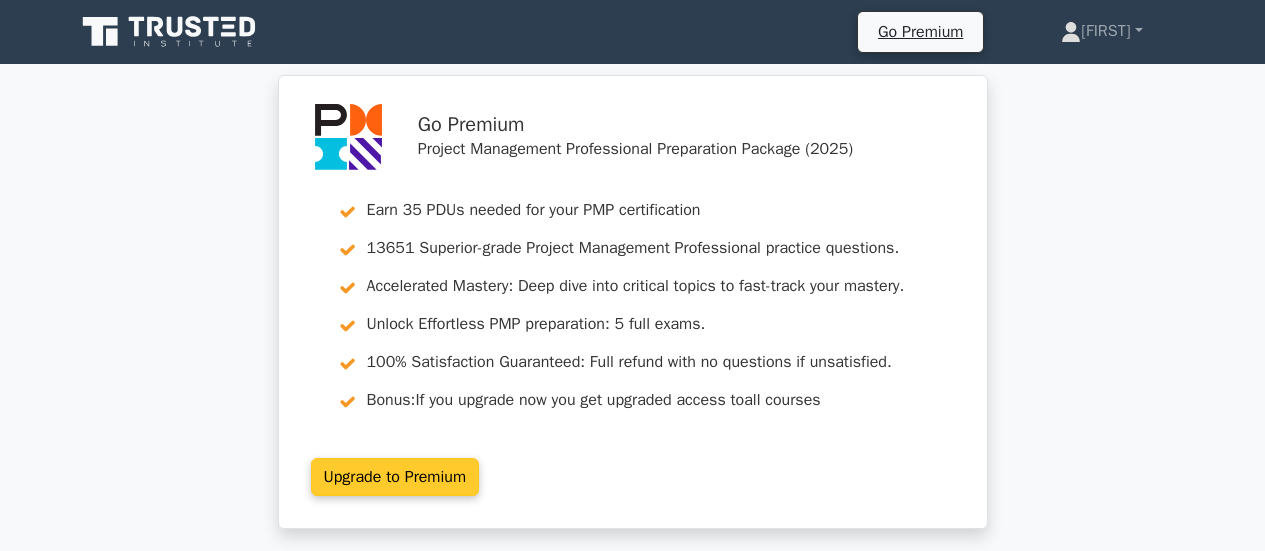 scroll, scrollTop: 0, scrollLeft: 0, axis: both 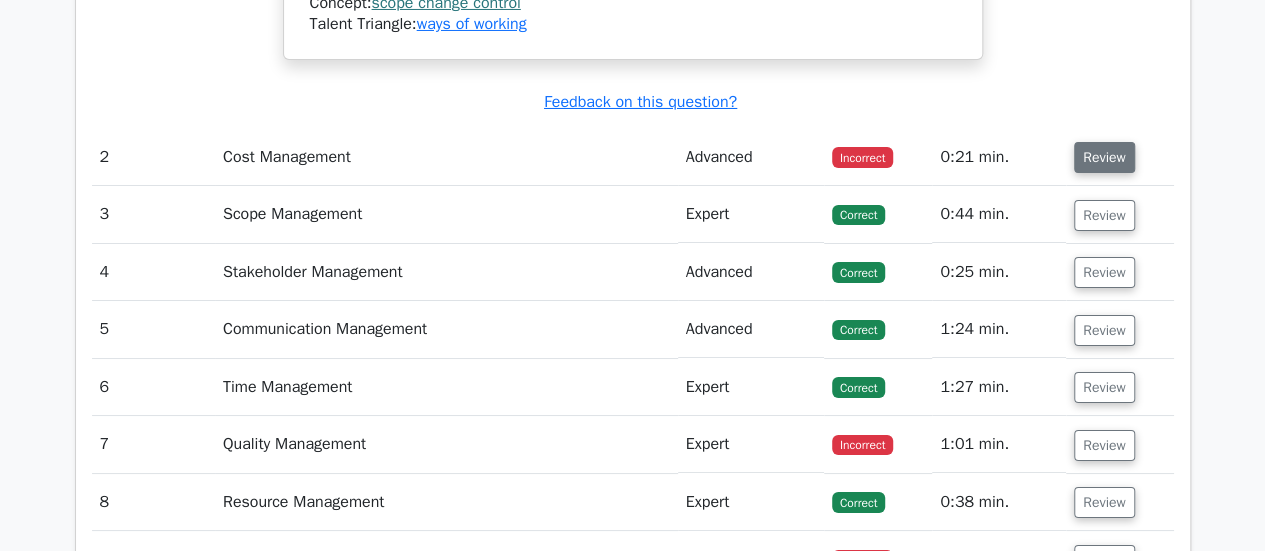 click on "Review" at bounding box center [1104, 157] 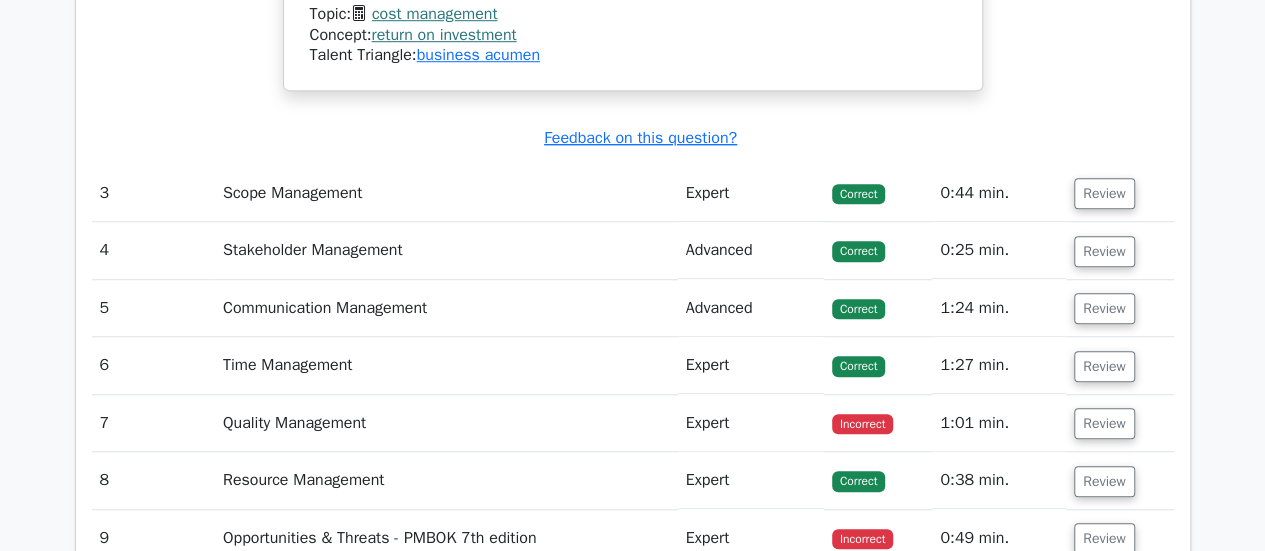 scroll, scrollTop: 4600, scrollLeft: 0, axis: vertical 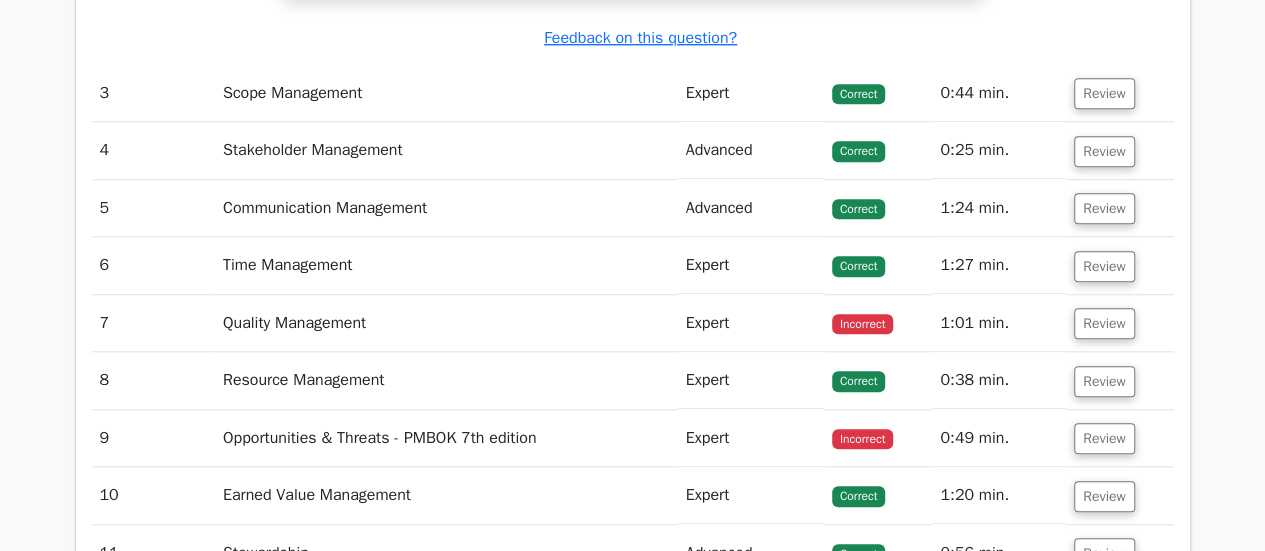 click on "1:01 min." at bounding box center [999, 323] 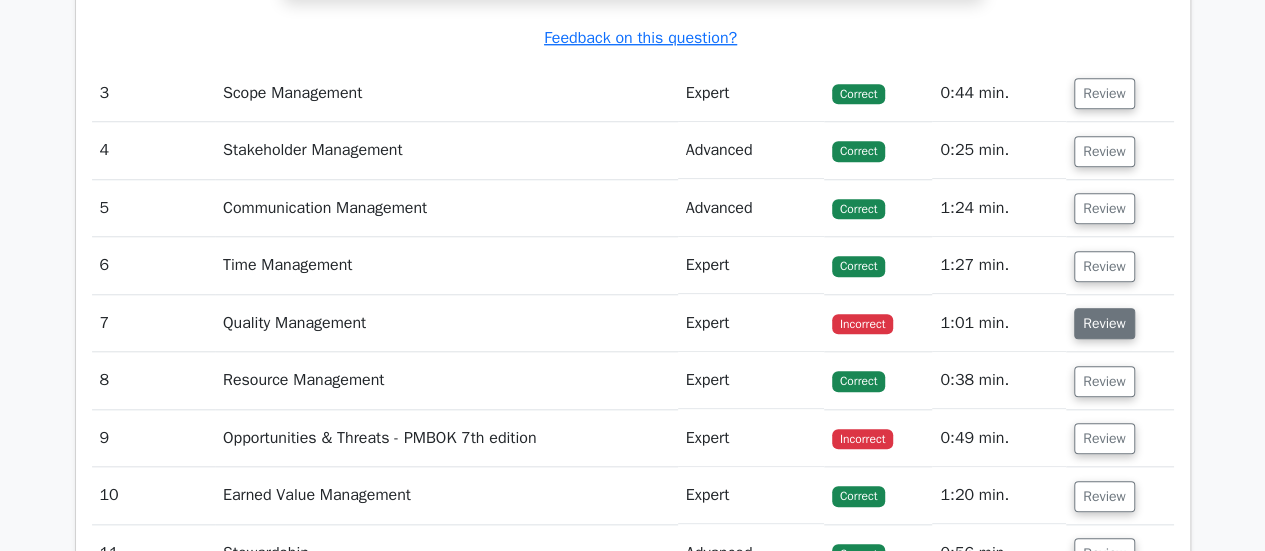 click on "Review" at bounding box center (1104, 323) 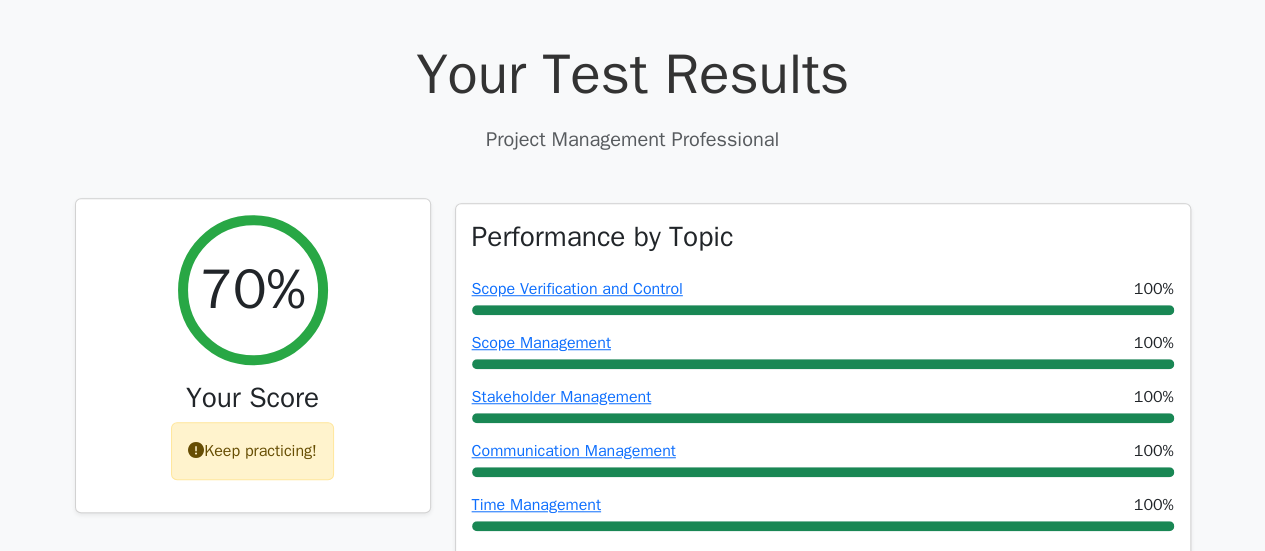 scroll, scrollTop: 700, scrollLeft: 0, axis: vertical 